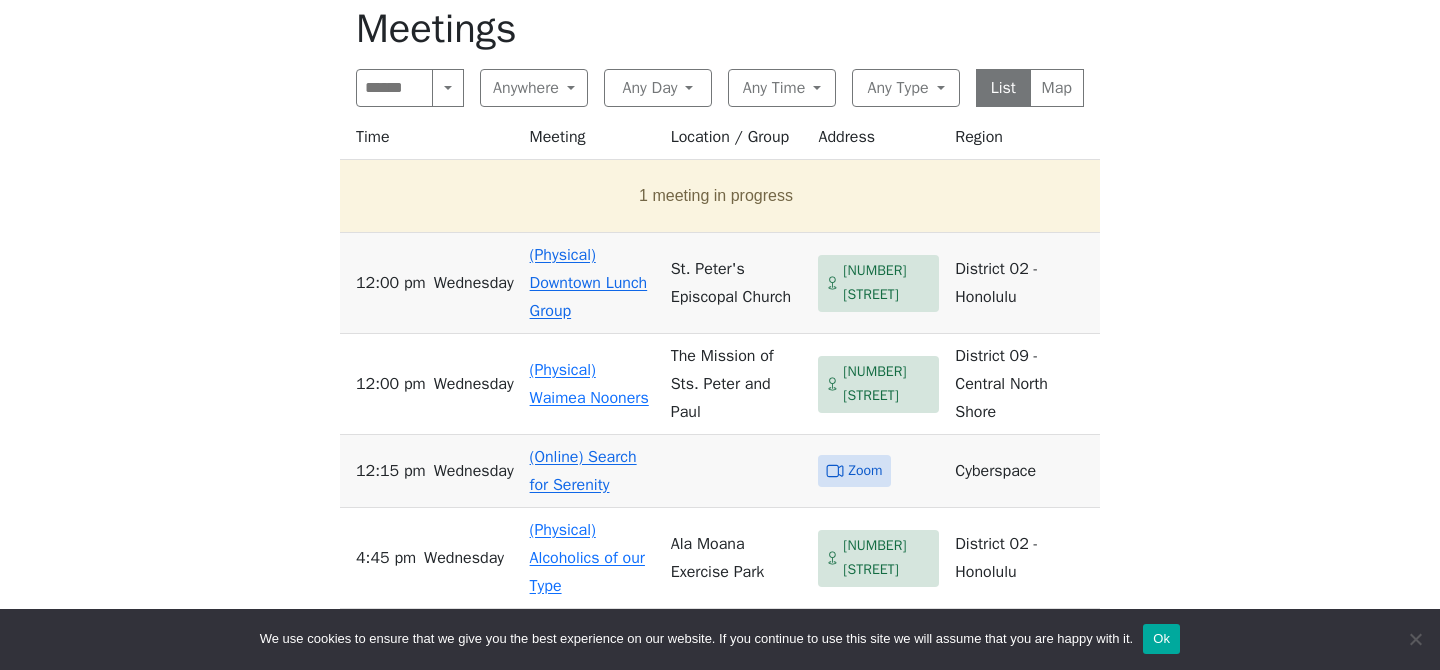 scroll, scrollTop: 647, scrollLeft: 0, axis: vertical 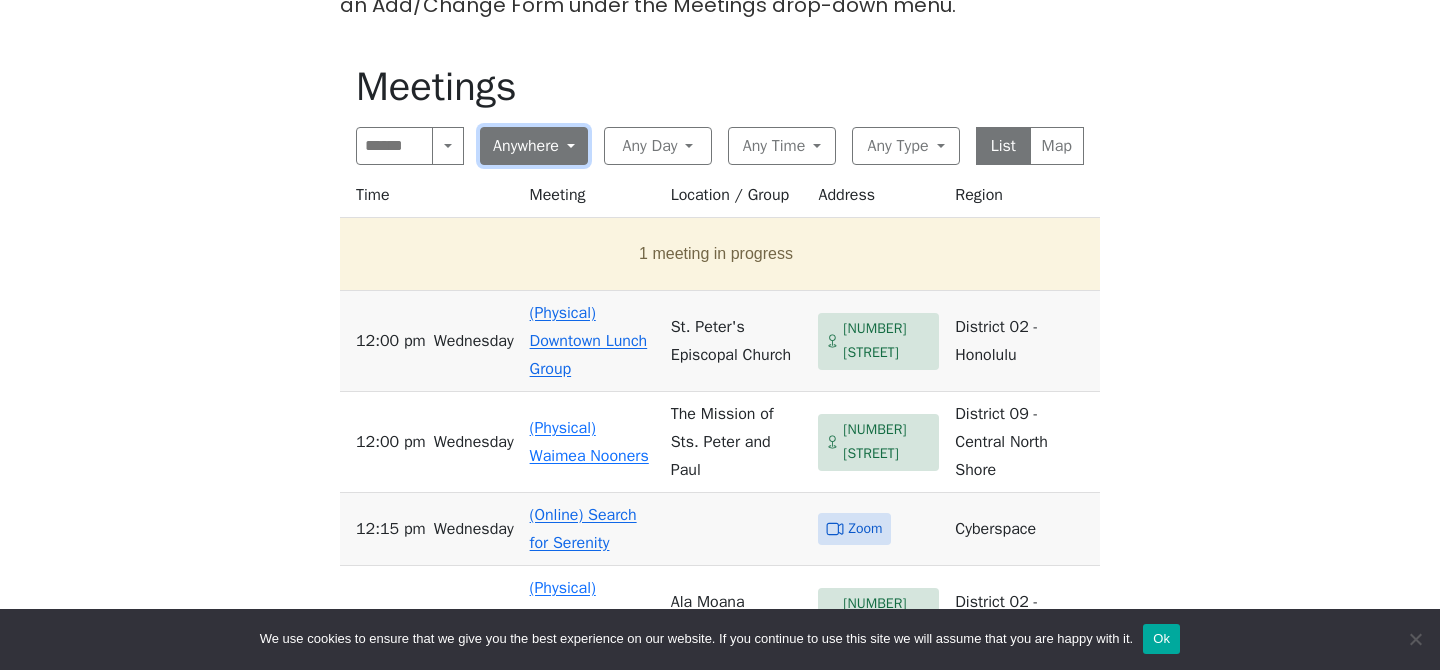 click on "Anywhere" at bounding box center [534, 146] 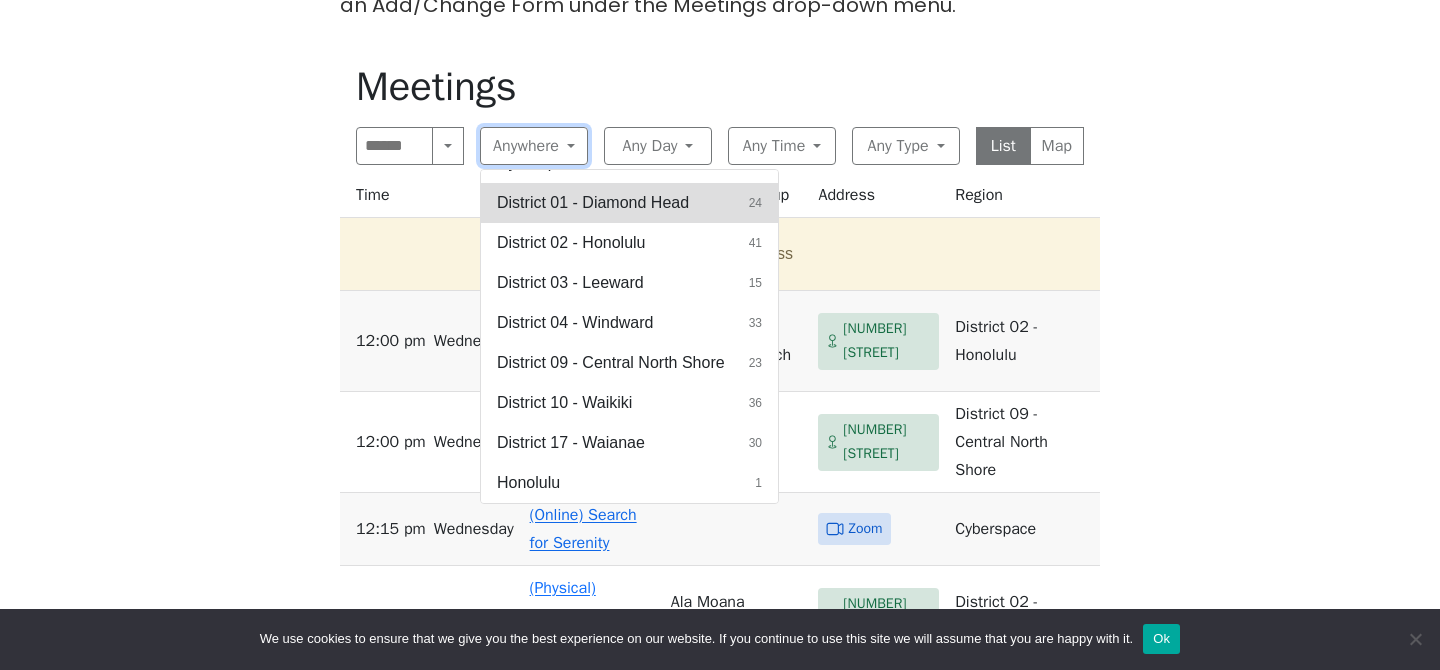 scroll, scrollTop: 0, scrollLeft: 0, axis: both 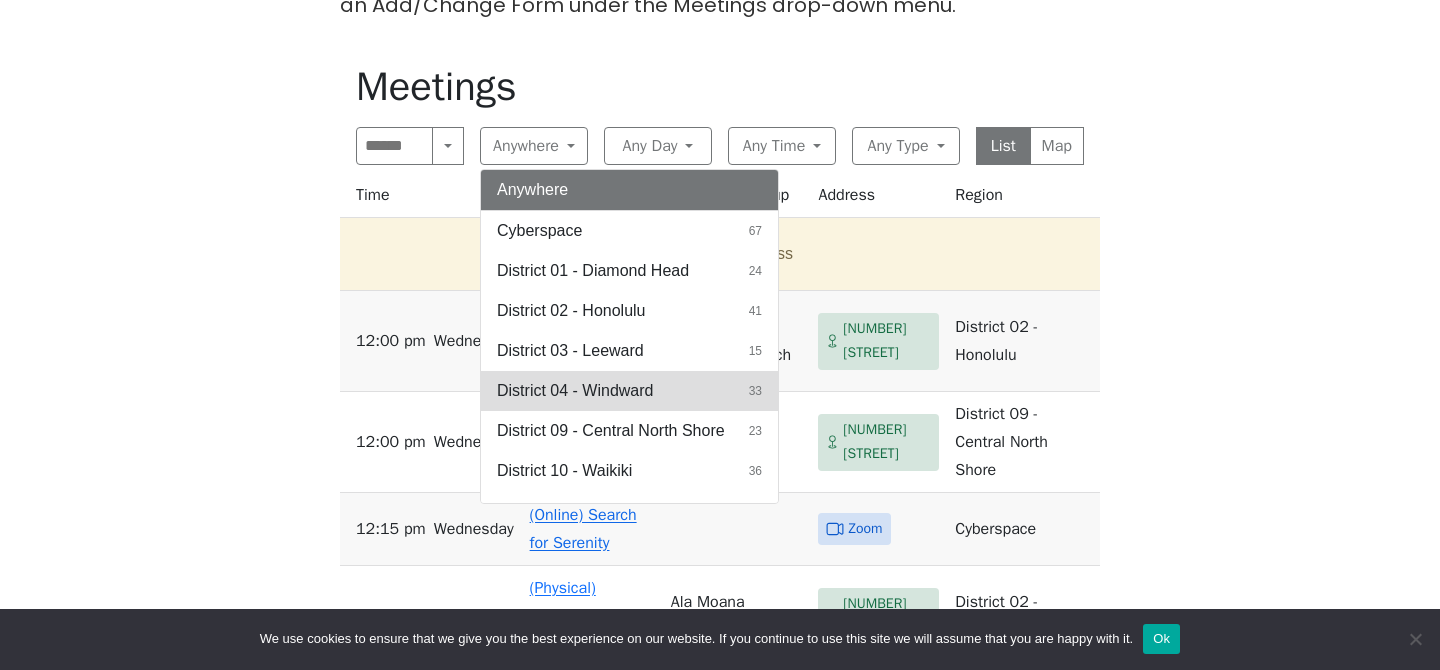 click on "District 04 - Windward" at bounding box center [539, 231] 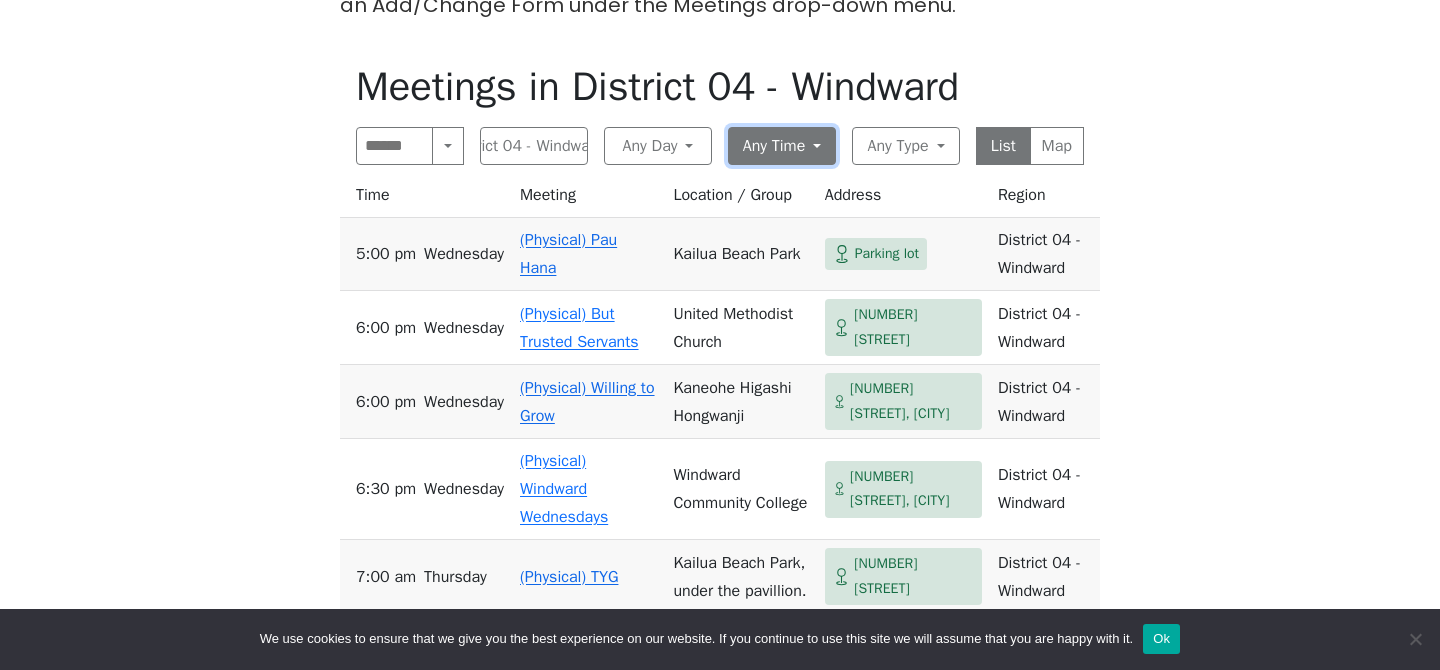 click on "Any Time" at bounding box center [782, 146] 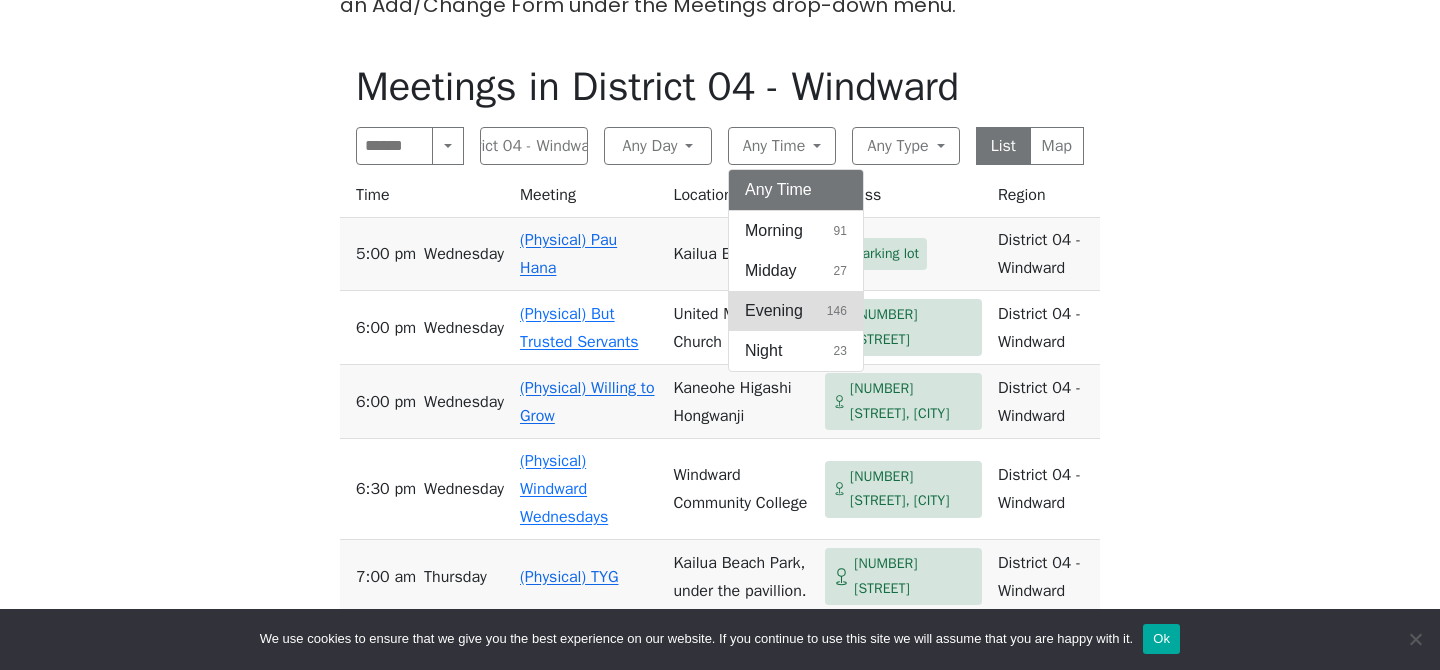 click on "Evening 146" at bounding box center [796, 190] 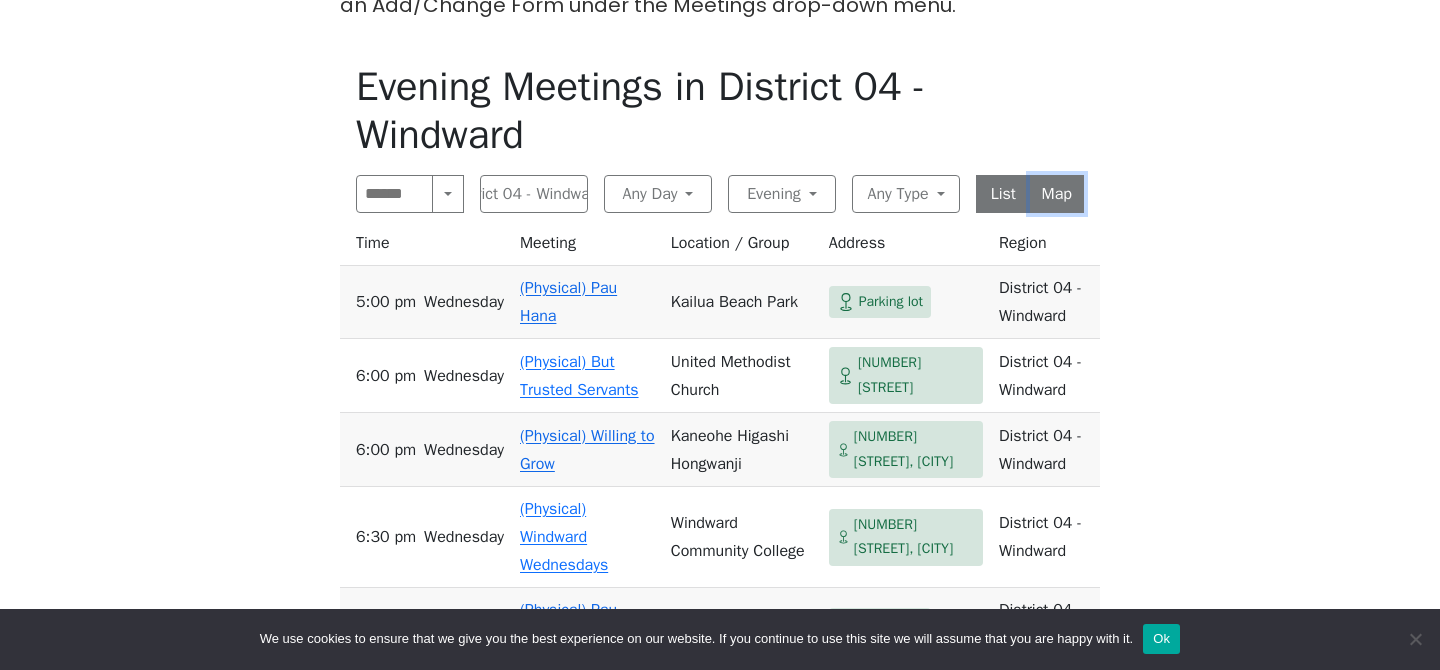 click on "Map" at bounding box center (1057, 194) 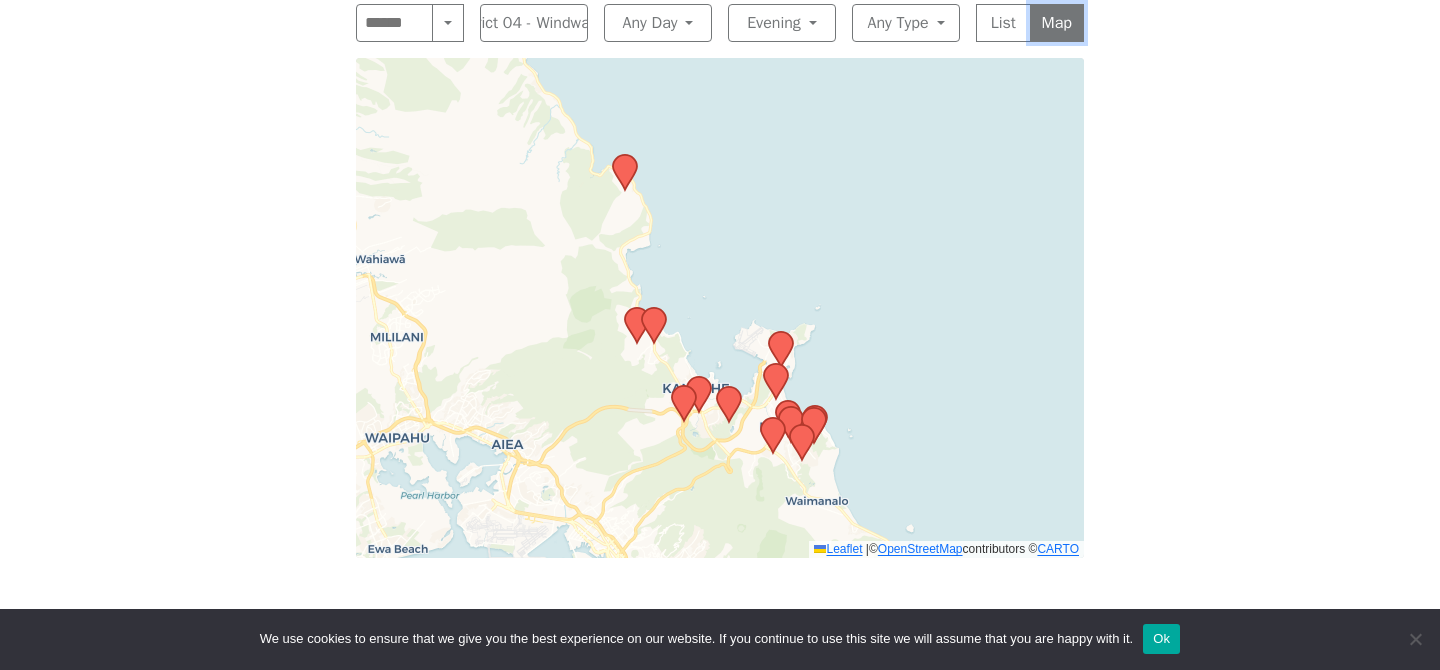 scroll, scrollTop: 819, scrollLeft: 0, axis: vertical 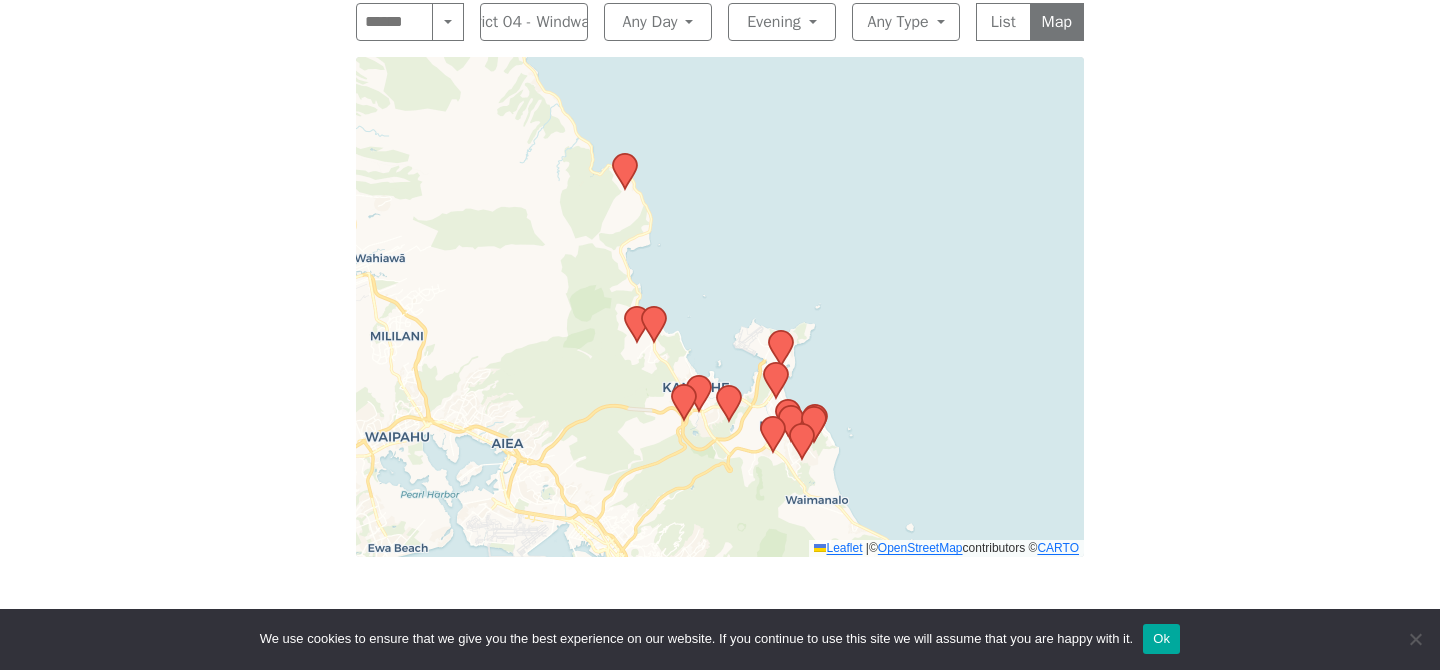 click on "Leaflet   |  ©  OpenStreetMap  contributors ©  CARTO" at bounding box center (720, 307) 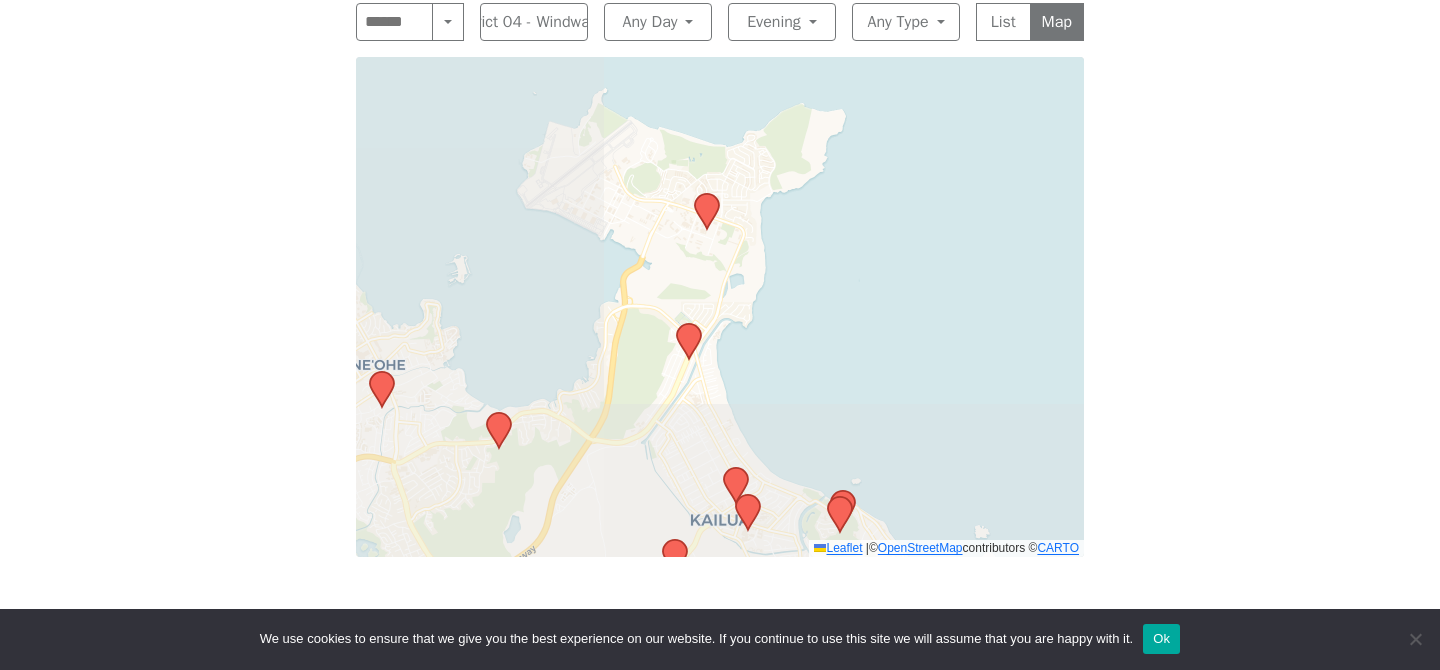 drag, startPoint x: 671, startPoint y: 328, endPoint x: 1042, endPoint y: 158, distance: 408.09436 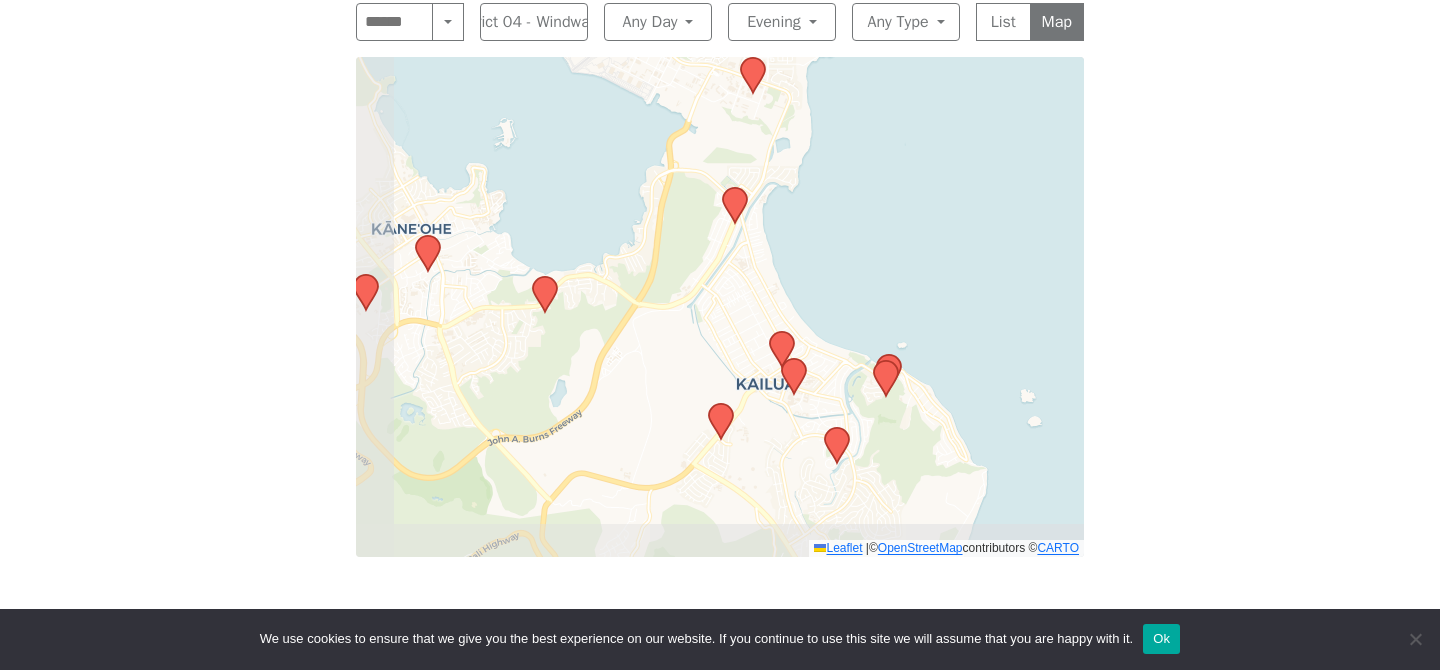 drag, startPoint x: 834, startPoint y: 265, endPoint x: 876, endPoint y: 135, distance: 136.61626 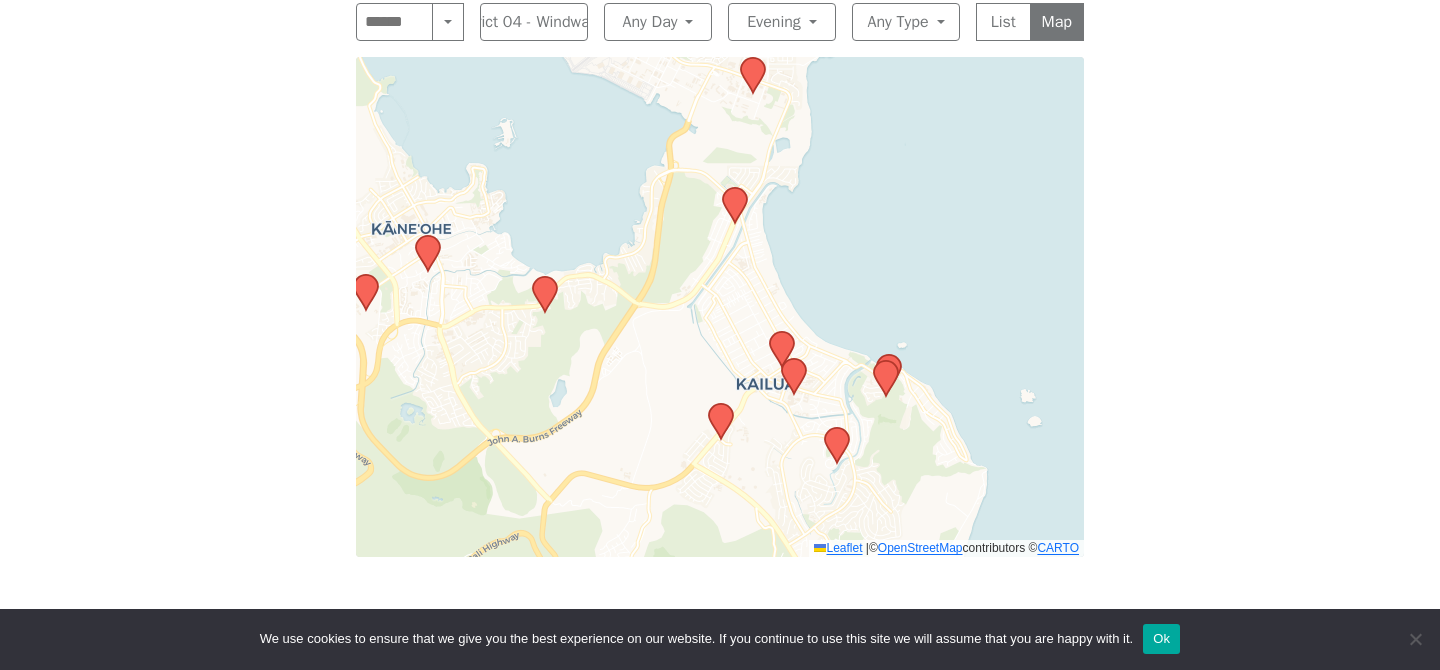click at bounding box center (837, 445) 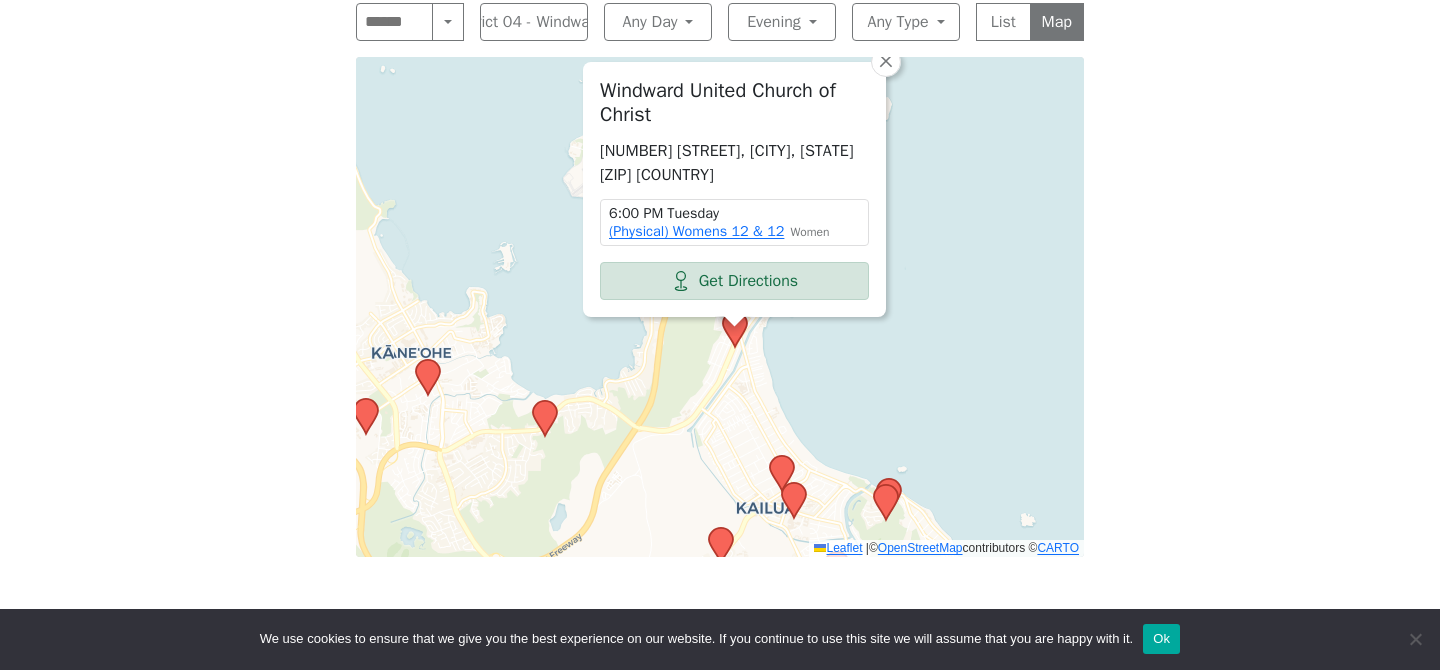 click at bounding box center [837, 569] 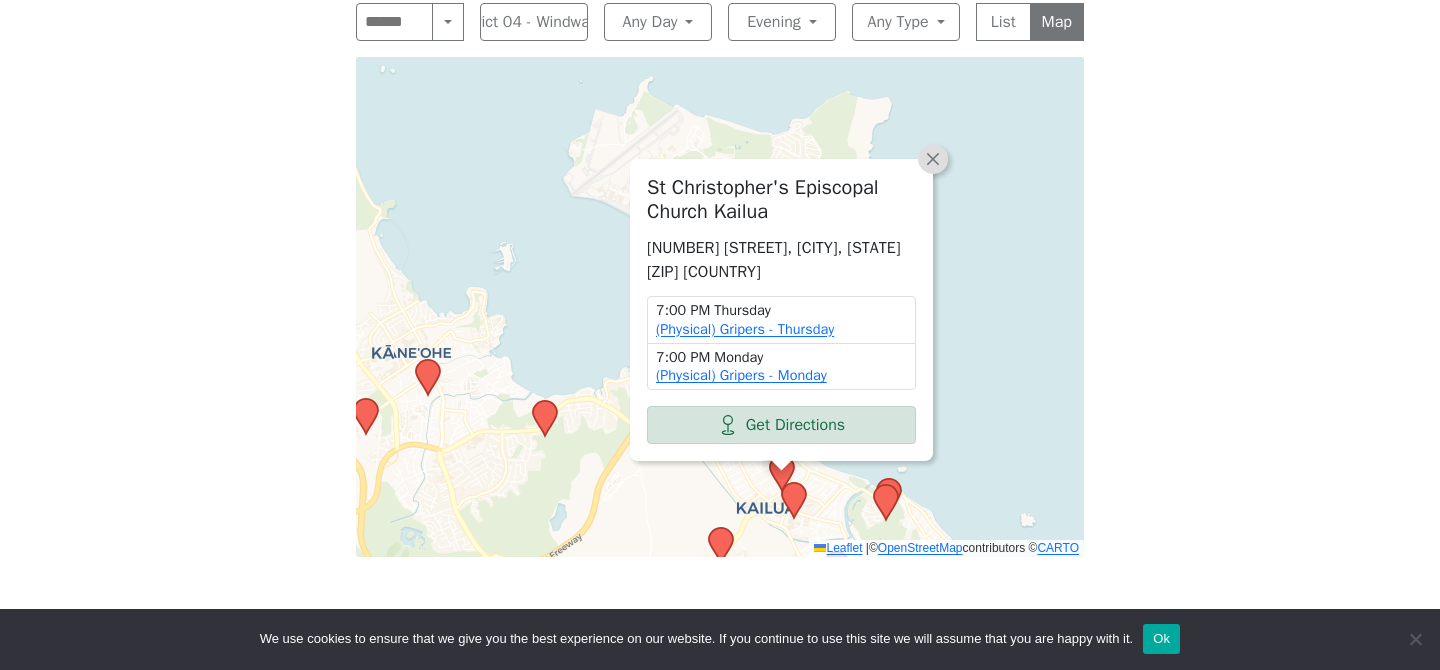click on "×" at bounding box center [933, 158] 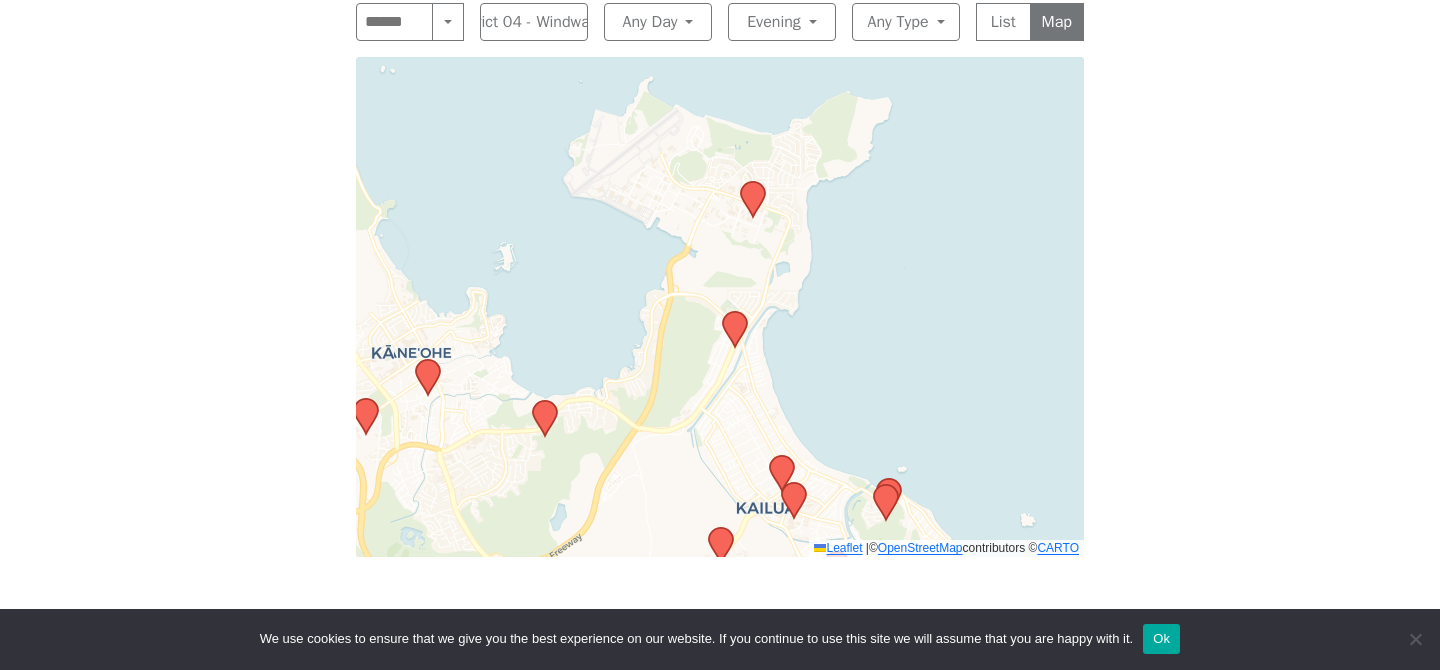 click at bounding box center (837, 569) 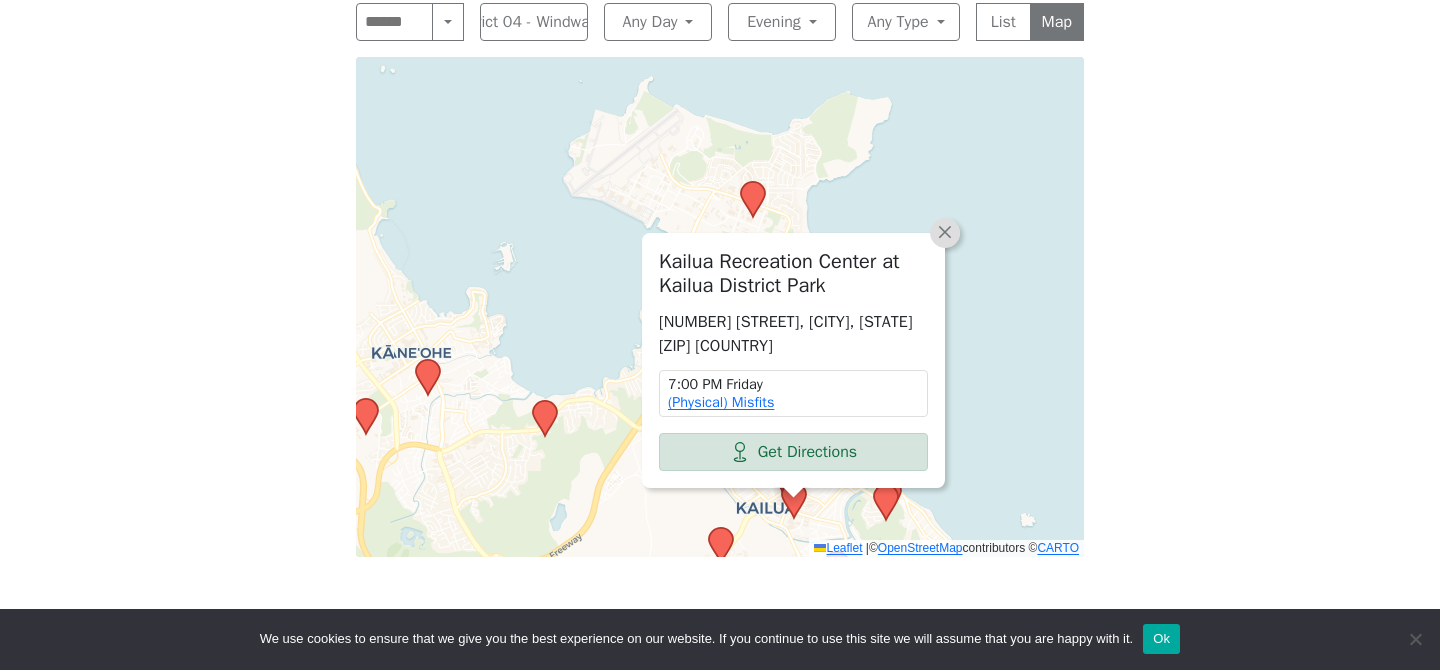 click on "×" at bounding box center (945, 231) 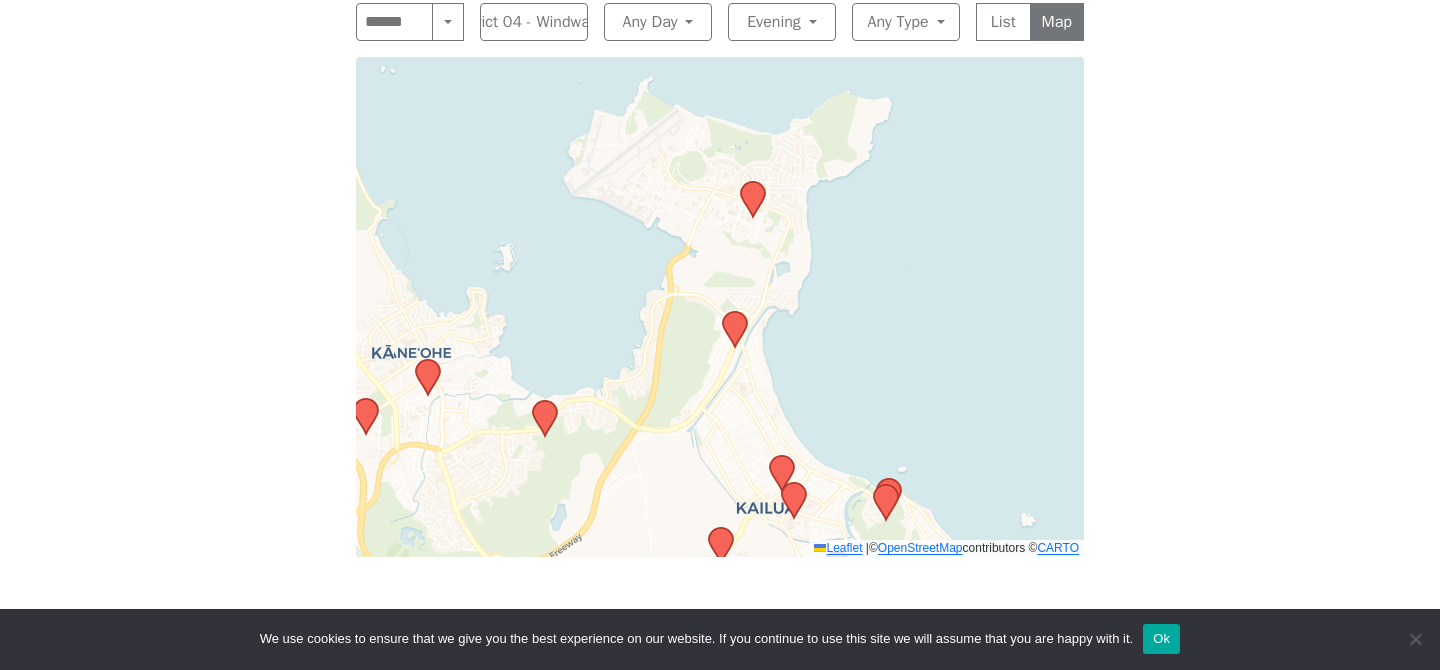 click at bounding box center [837, 569] 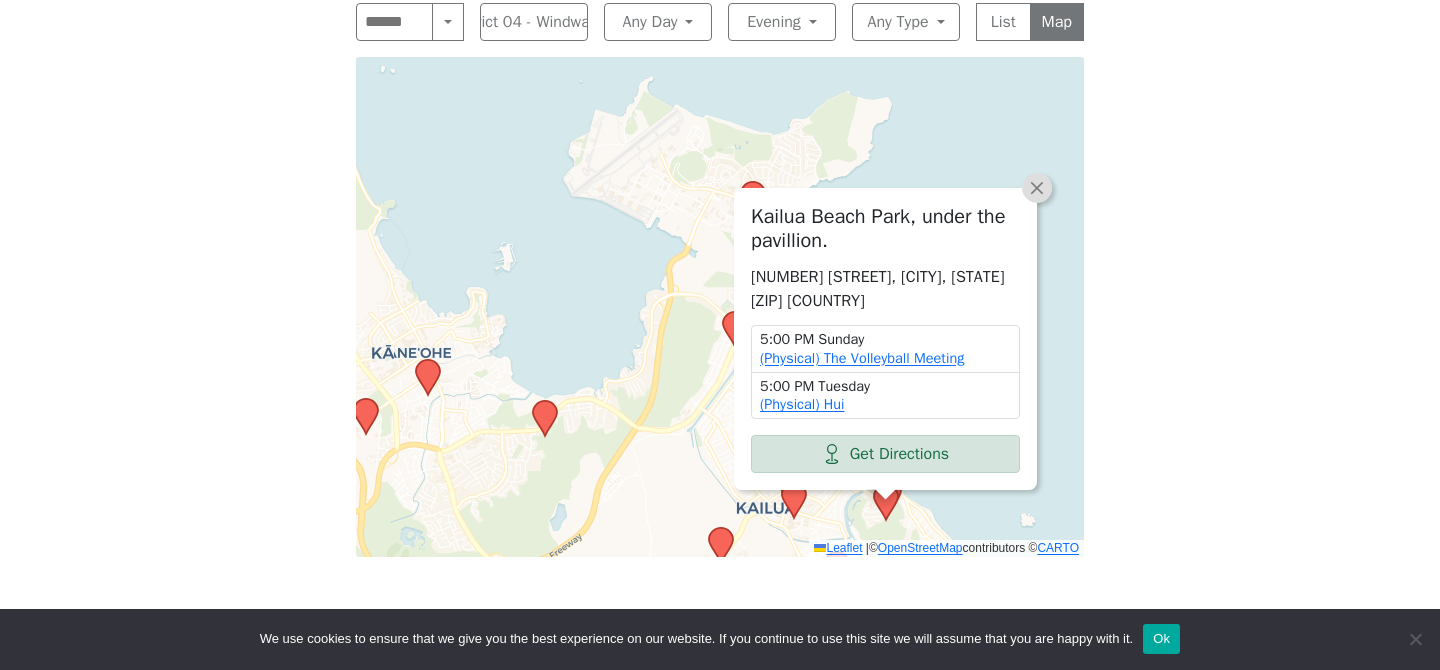 click on "×" at bounding box center (1037, 187) 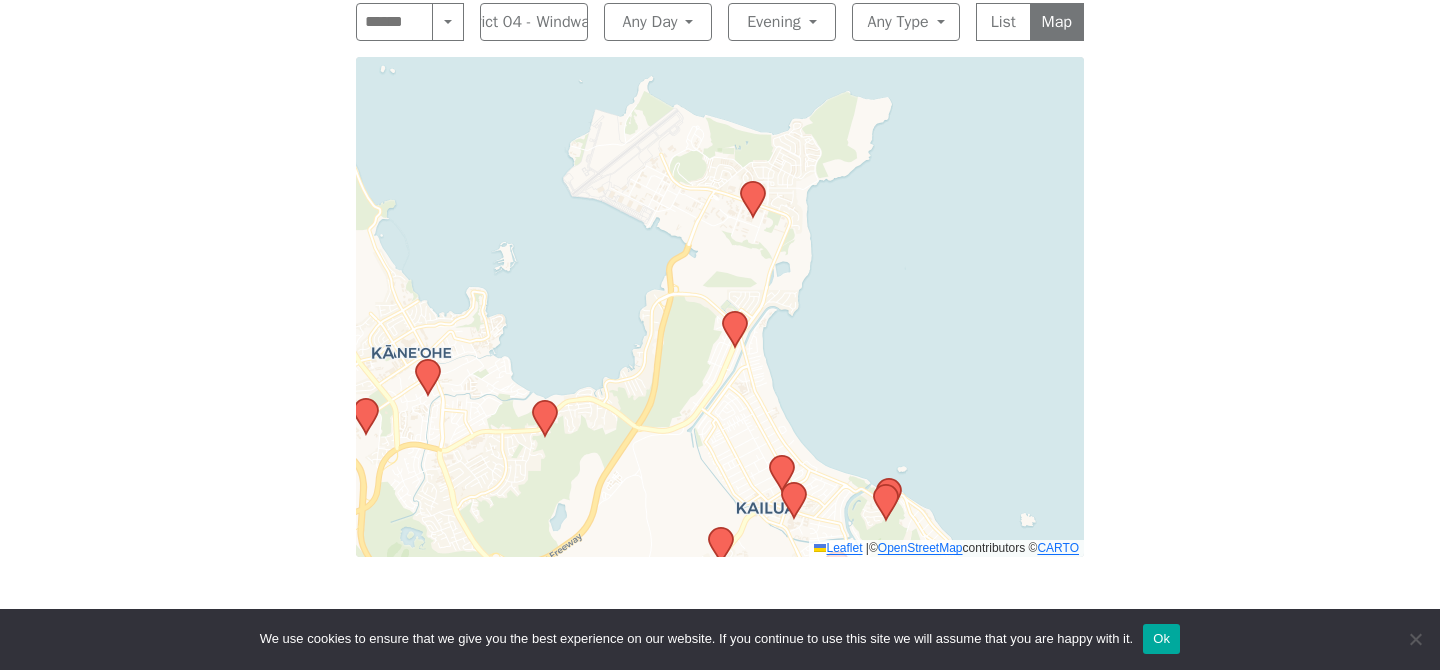 click at bounding box center (837, 569) 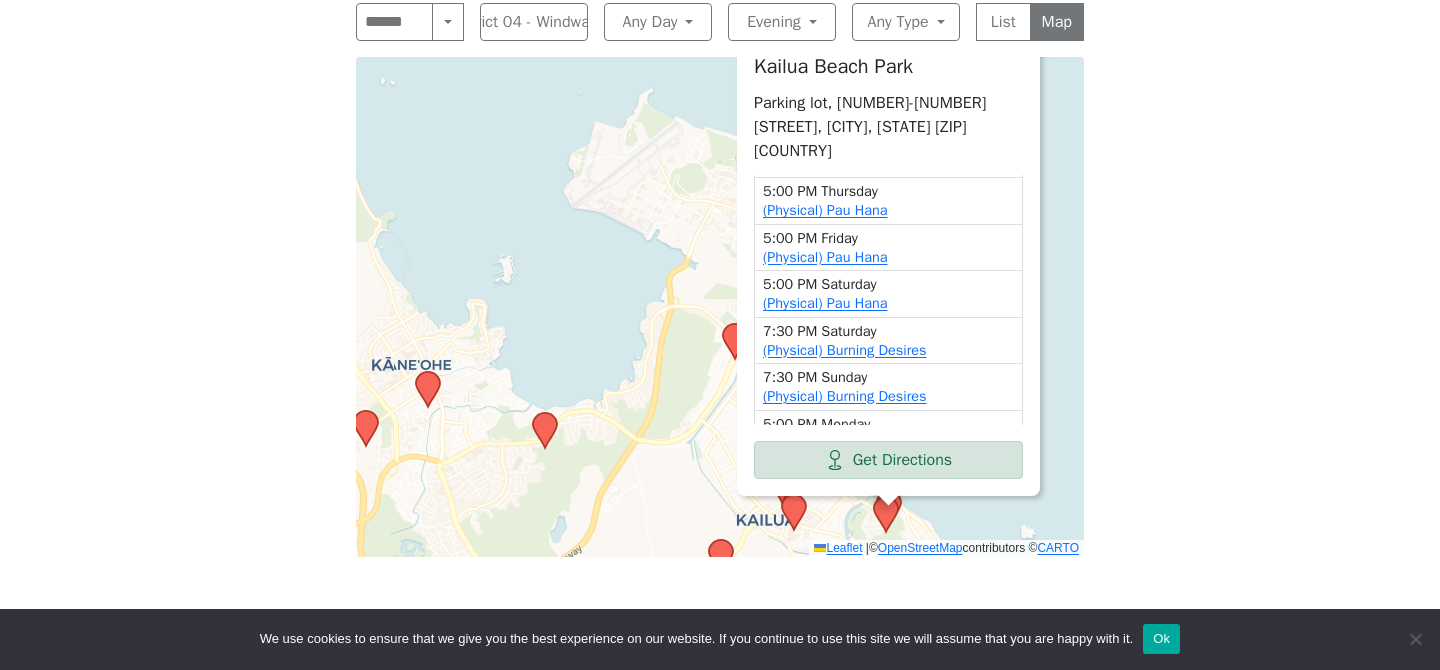 scroll, scrollTop: 0, scrollLeft: 0, axis: both 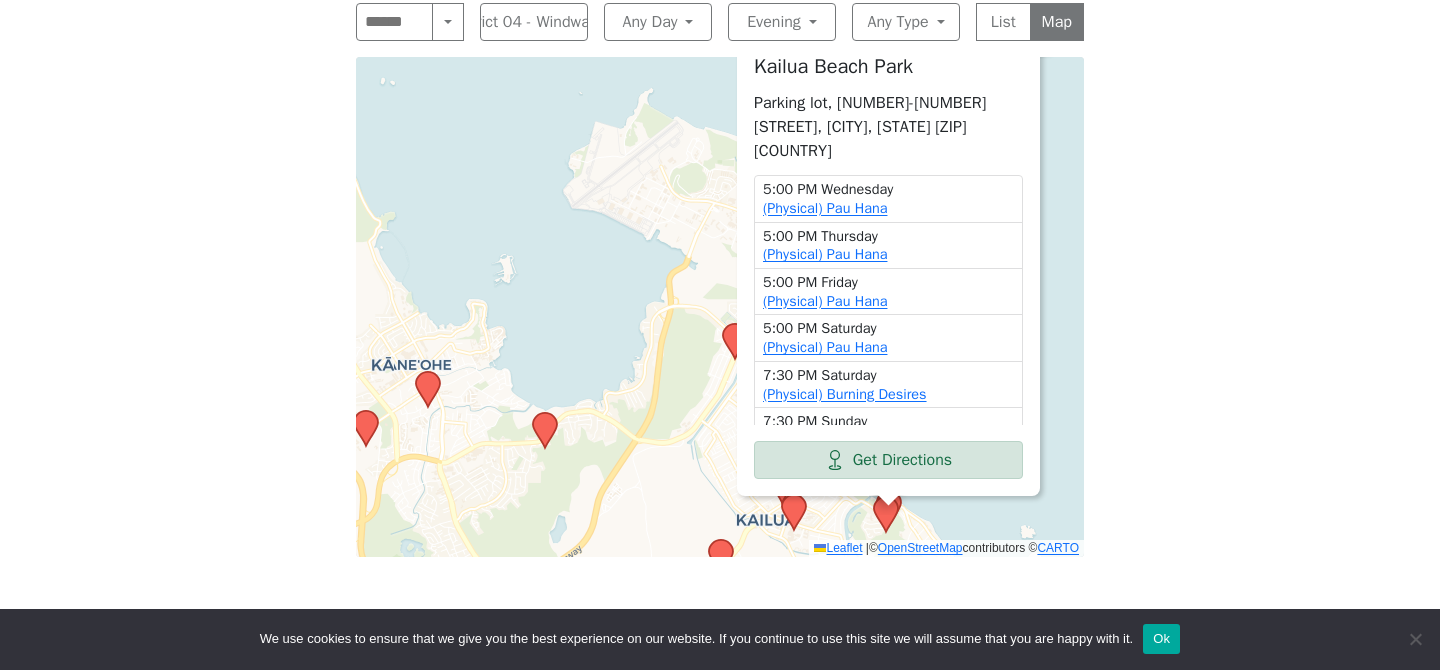 click on "Kailua Beach Park Parking lot, [NUMBER]-[NUMBER] [STREET], [CITY], [STATE] [ZIP] [COUNTRY] [TIME] [DAY] (Physical) Pau Hana [TIME] [DAY] (Physical) Pau Hana [TIME] [DAY] (Physical) Pau Hana [TIME] [DAY] (Physical) Pau Hana [TIME] [DAY] (Physical) Burning Desires [TIME] [DAY] (Physical) Burning Desires [TIME] [DAY] (Physical) Pau Hana Get Directions × Leaflet | © OpenStreetMap contributors © CARTO" at bounding box center [720, 307] 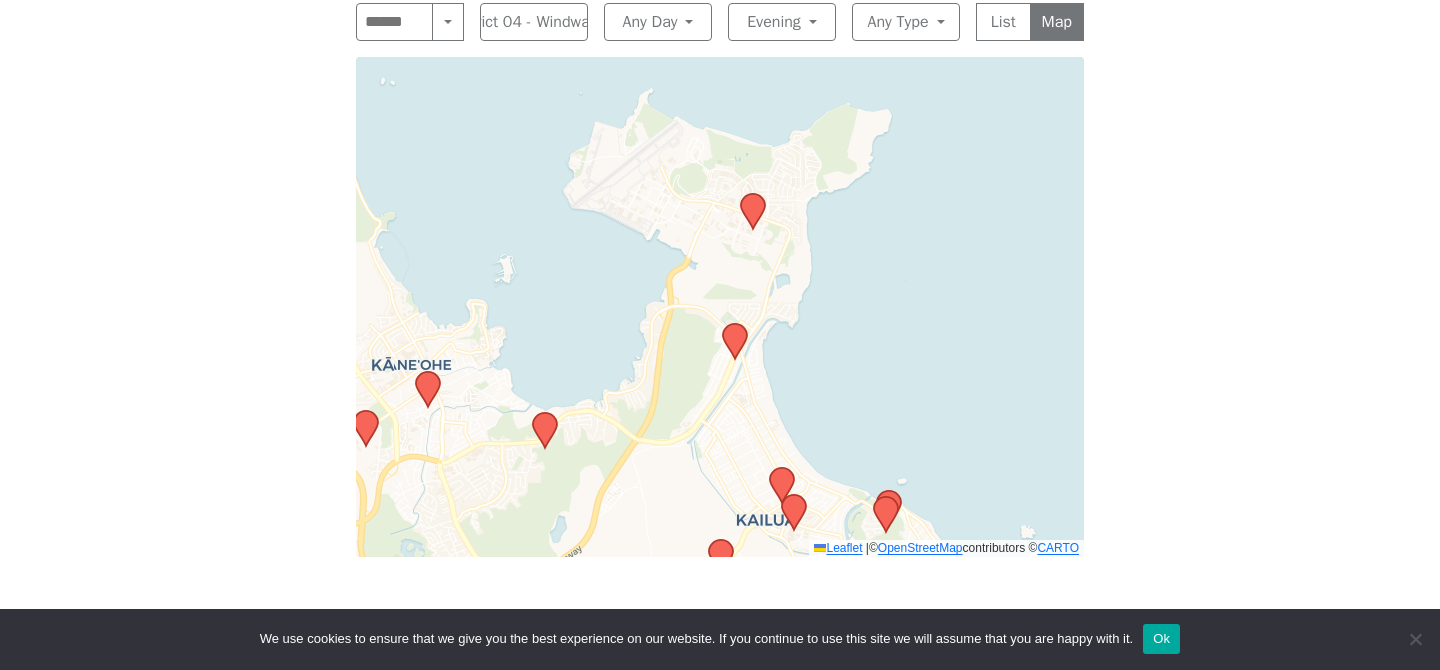 click at bounding box center (837, 581) 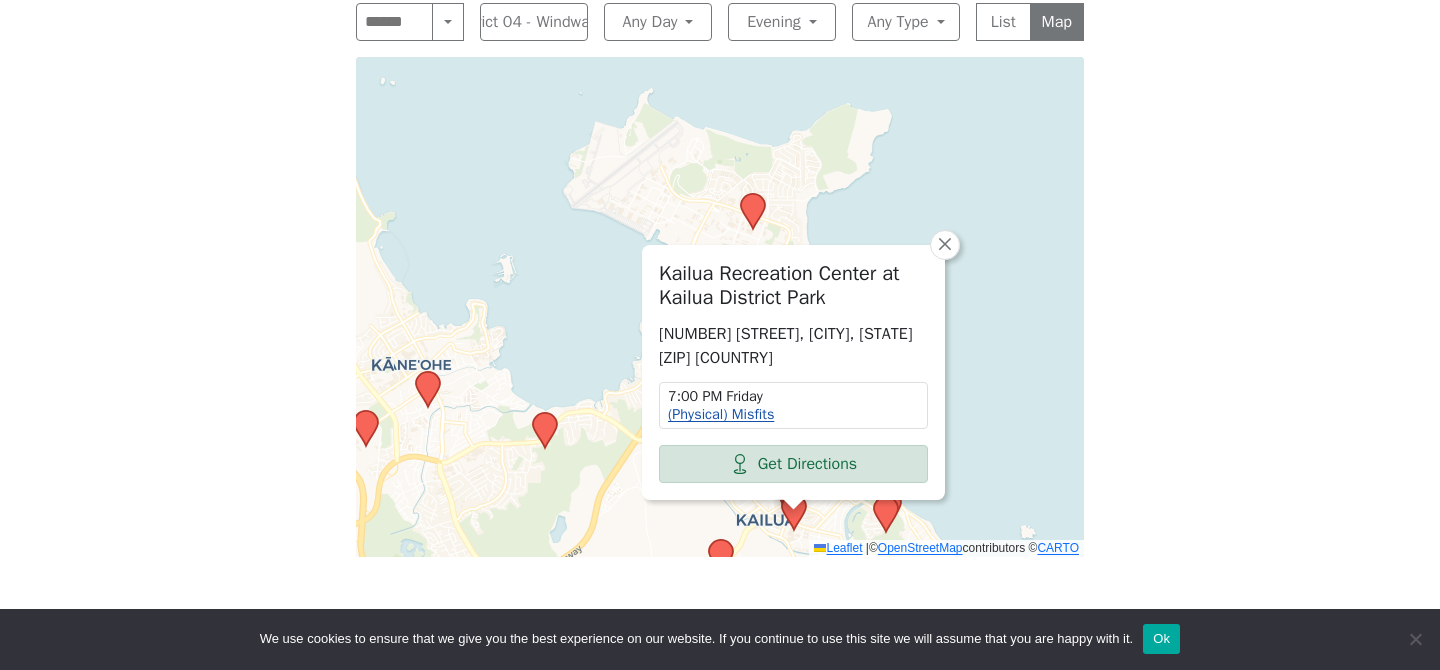 click on "(Physical) Misfits" at bounding box center (721, 414) 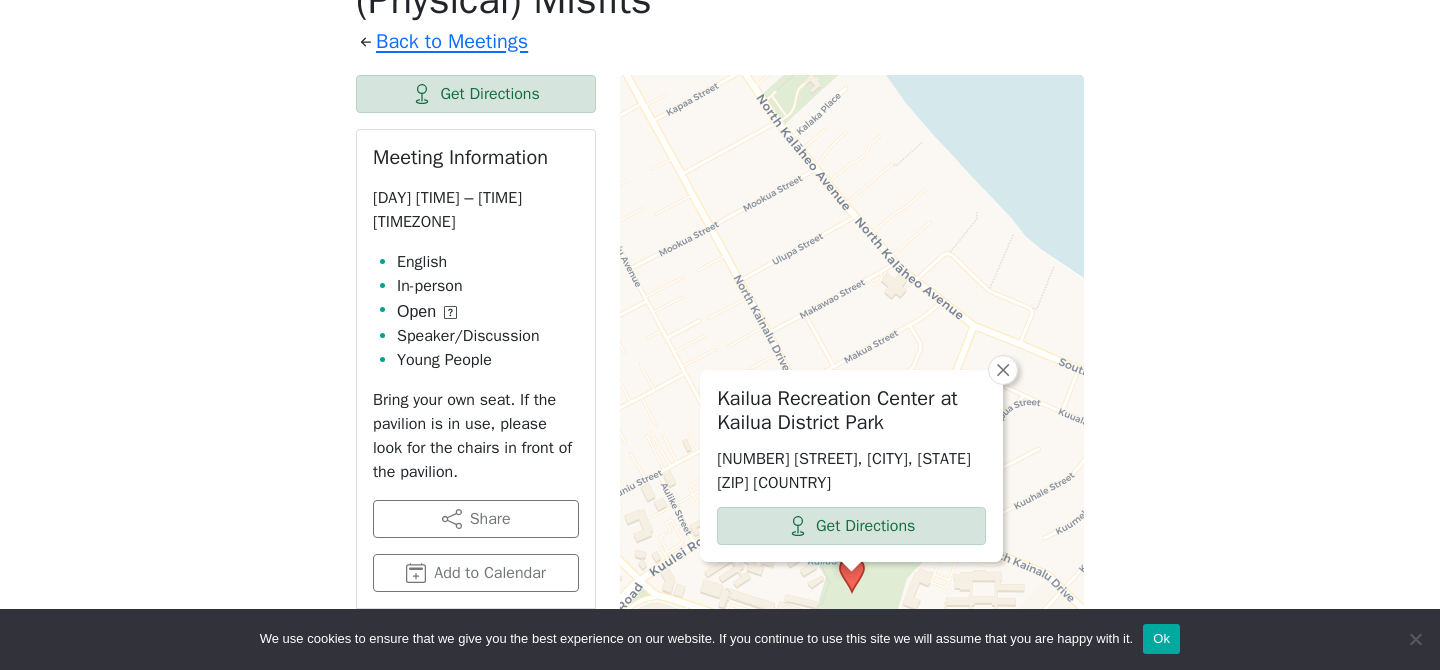 scroll, scrollTop: 735, scrollLeft: 0, axis: vertical 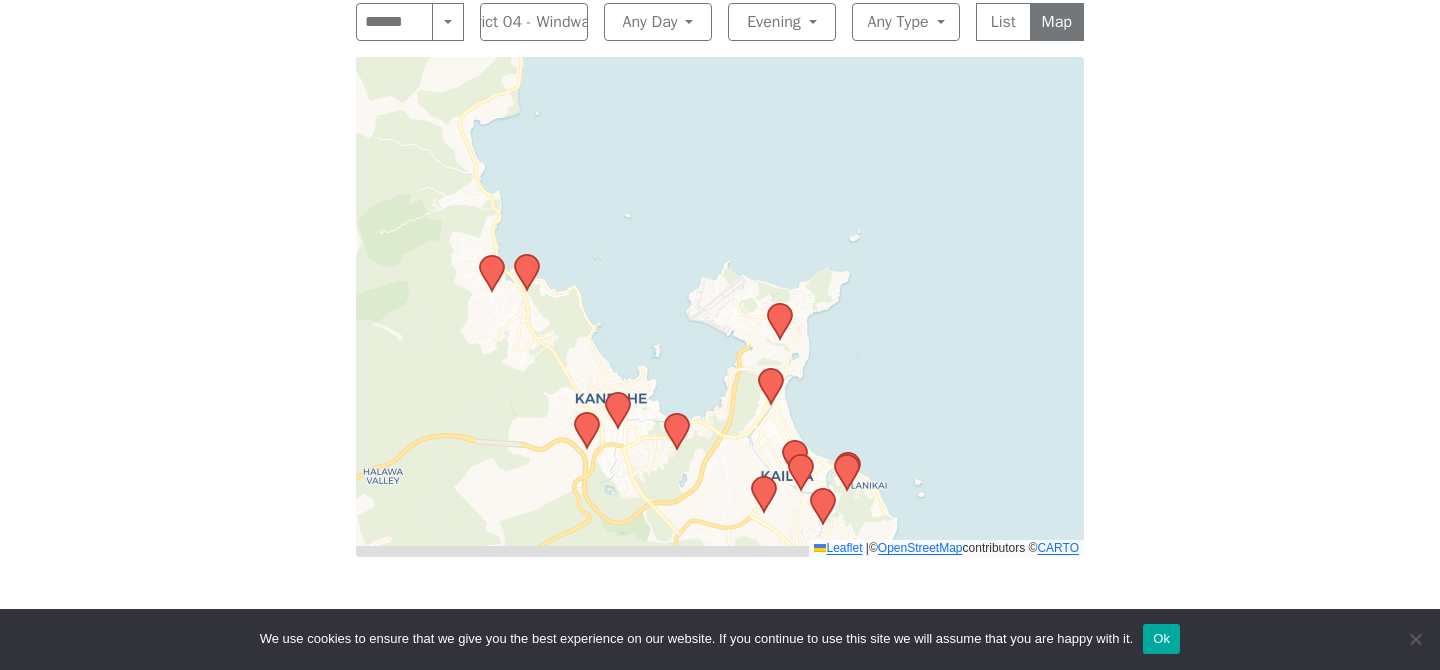 drag, startPoint x: 699, startPoint y: 309, endPoint x: 696, endPoint y: 182, distance: 127.03543 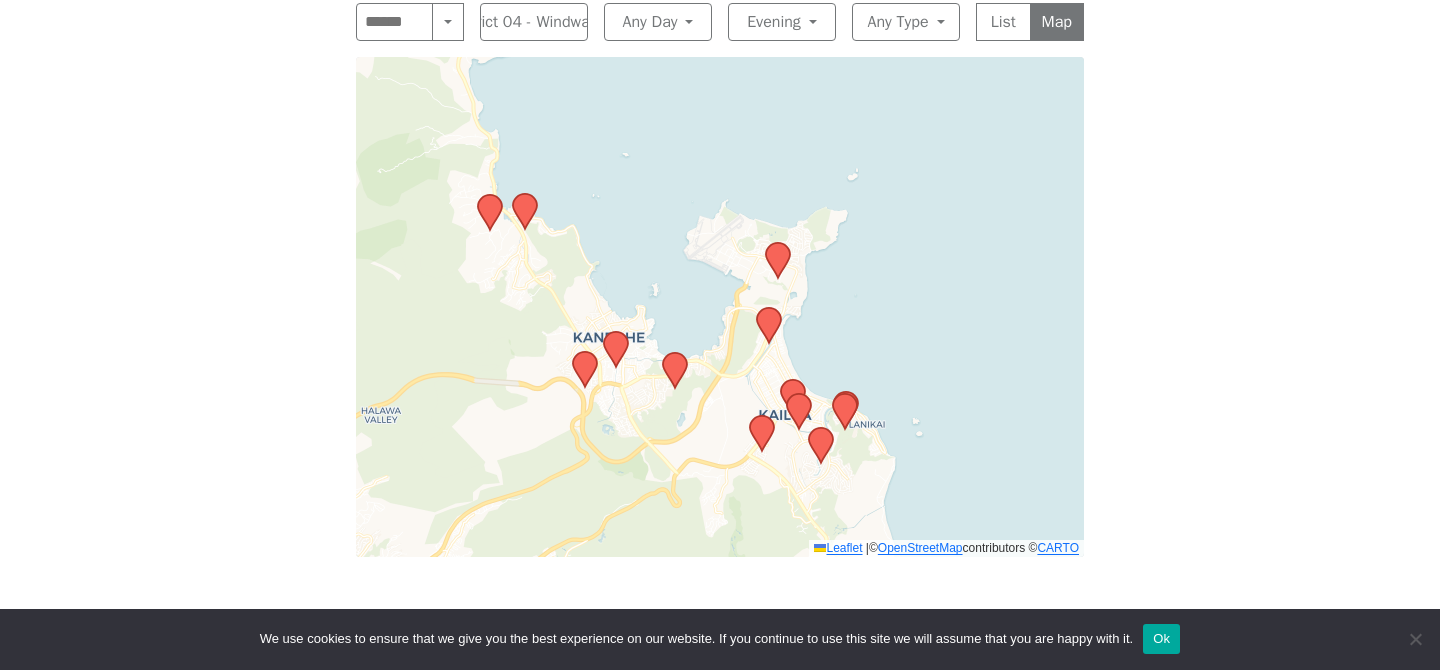 click at bounding box center (821, 445) 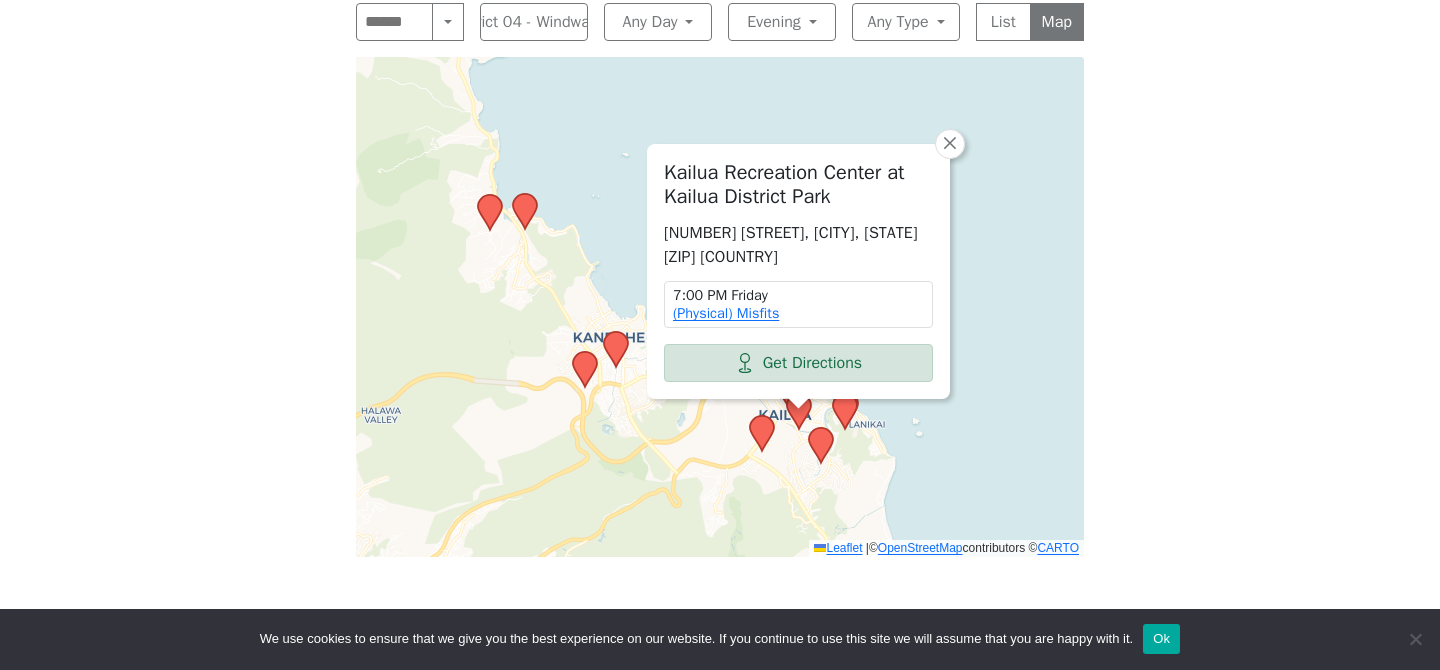 click on "Kailua Recreation Center at Kailua District Park [NUMBER] [STREET], [CITY], [STATE] [ZIP] [COUNTRY] [TIME] [DAY] (Physical) Misfits Get Directions × Leaflet | © OpenStreetMap contributors © CARTO" at bounding box center [720, 307] 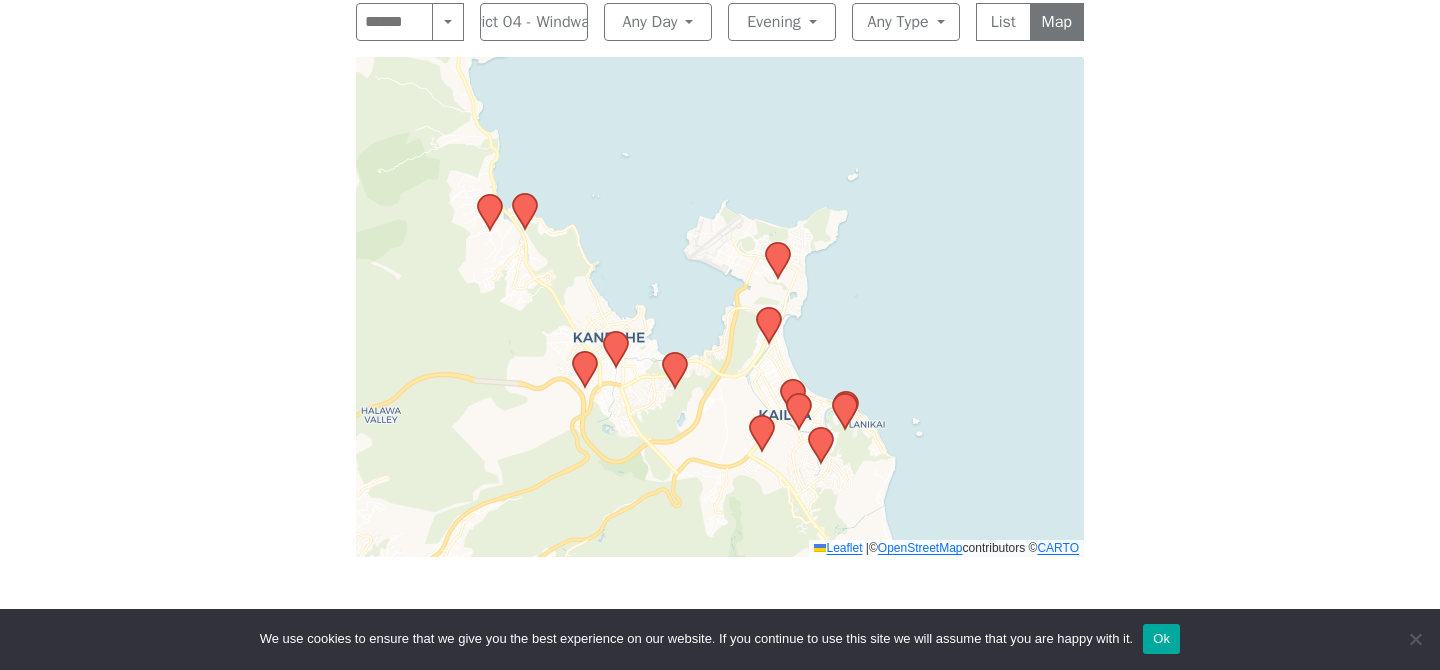 click at bounding box center (821, 445) 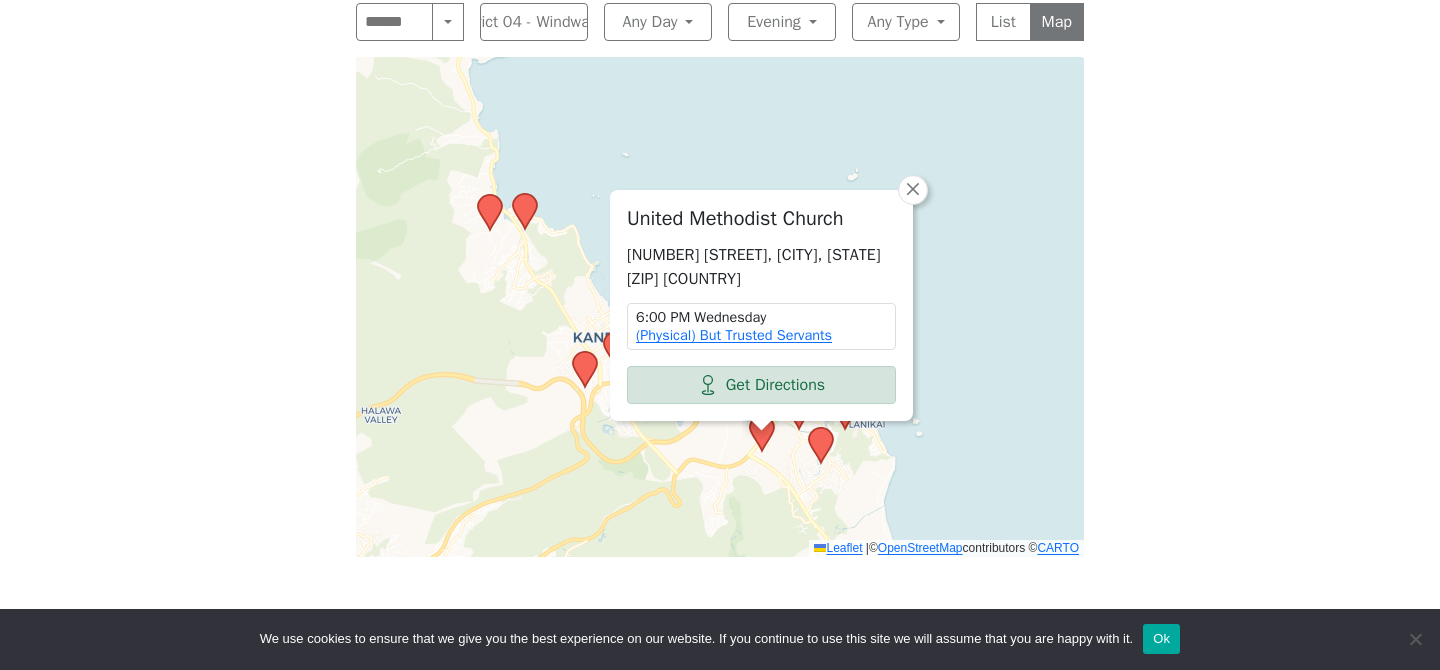 click on "United Methodist Church [NUMBER] [STREET], [CITY], [STATE] [ZIP] [COUNTRY] [TIME] [DAY] (Physical) But Trusted Servants Get Directions × Leaflet | © OpenStreetMap contributors © CARTO" at bounding box center (720, 307) 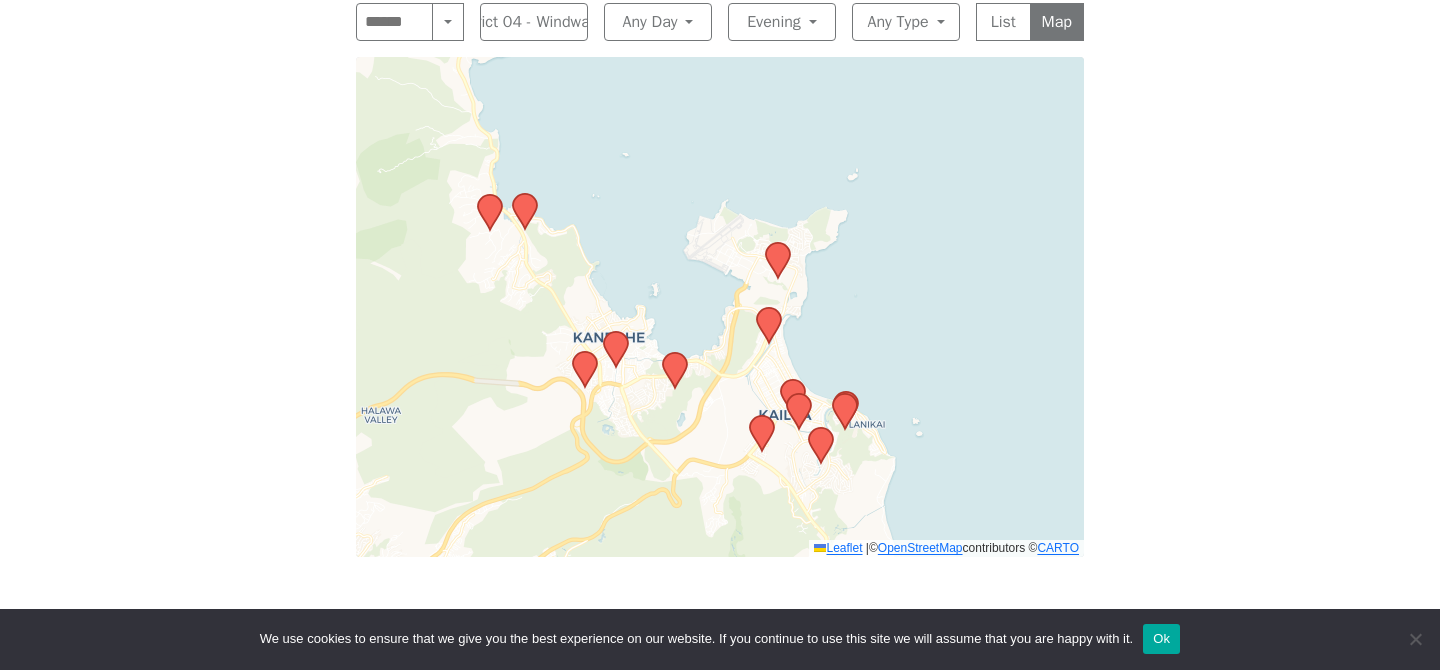 click at bounding box center [821, 445] 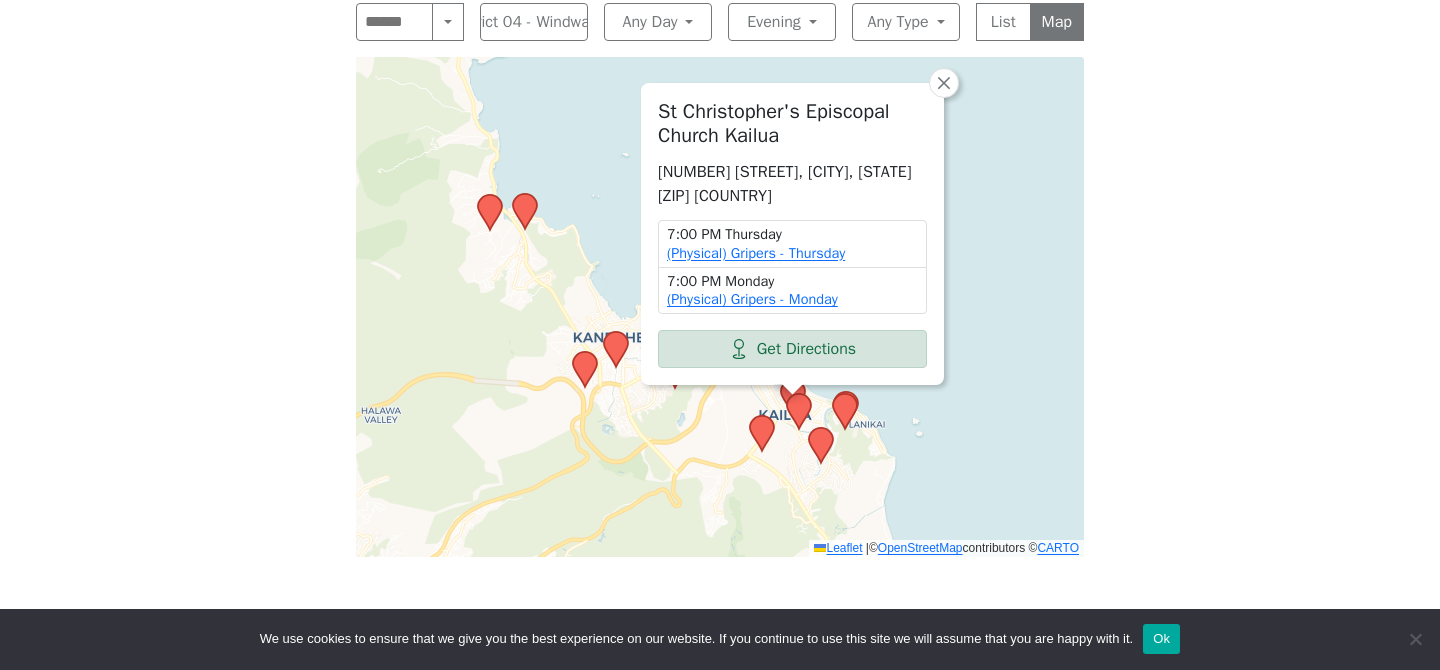 click on "Evening Meetings in District 04 - Windward Search Near Location Near Me District 04 - Windward Anywhere Cyberspace 67 District 01 - Diamond Head 24 District 02 - Honolulu 41 District 03 - Leeward 15 District 04 - Windward 33 District 09 - Central North Shore 23 District 10 - Waikiki 36 District 17 - Waianae 30 Honolulu 1 Any Day Any Day Sunday 33 Monday 42 Tuesday 42 Wednesday 37 Thursday 37 Friday 43 Saturday 36 Evening Any Time Morning 91 Midday 27 Evening 146 Night 23 Any Type Any Type In-person 203 Online 72 11th Step Meditation 7 12 Steps & 12 Traditions 16 As Bill Sees It 3 Big Book 35 Birthday 2 Child-Friendly 29 Closed 28 Daily Reflections 44 Discussion 69 English 116 Grapevine 9 LGBTQ 6 Literature 72 Living Sober 4 Meditation 8 Men 8 Newcomer 17 Open 225 Outdoor Meeting 77 Spanish 1 Speaker/Discussion 115 Step Meeting 12 Tradition Study 1 Wheelchair Access 56 Wheelchair-Accessible Bathroom 33 Women 14 Young People 10 List Map St Christopher's Episcopal Church Kailua [TIME] [DAY] [TIME] [DAY]" at bounding box center (720, 224) 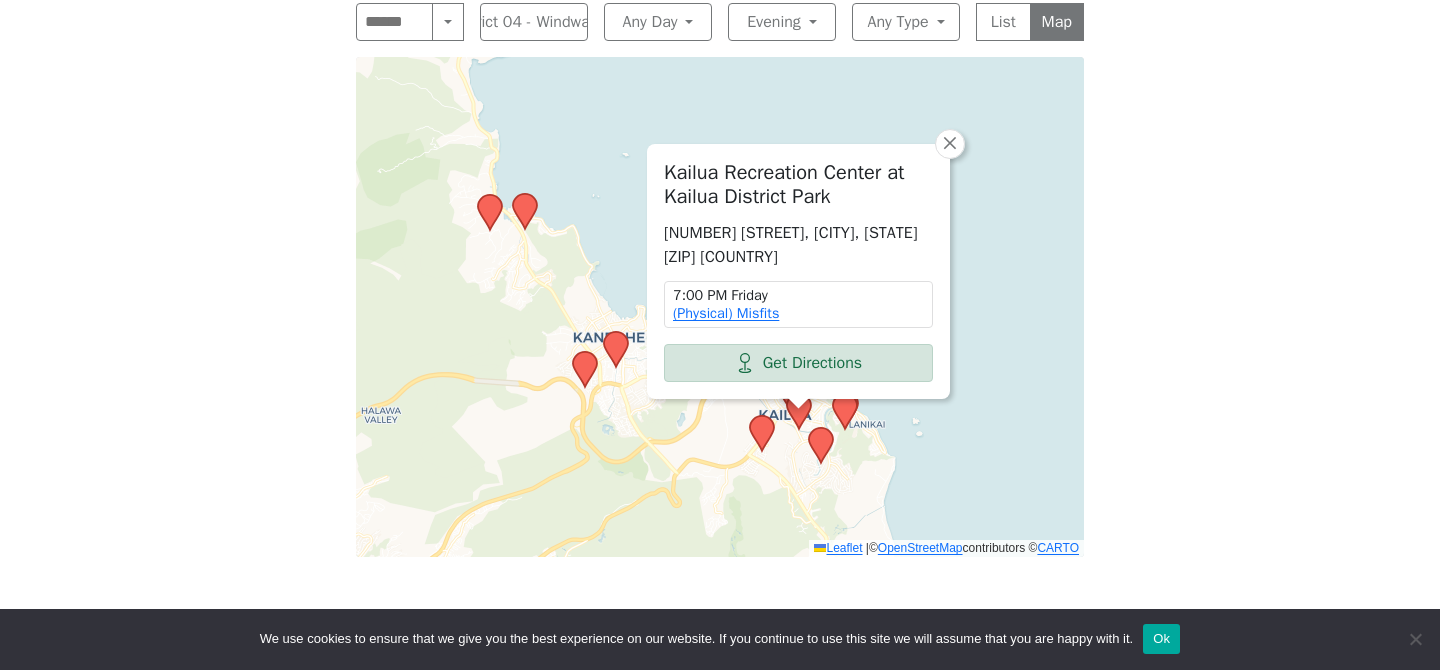 click at bounding box center (821, 445) 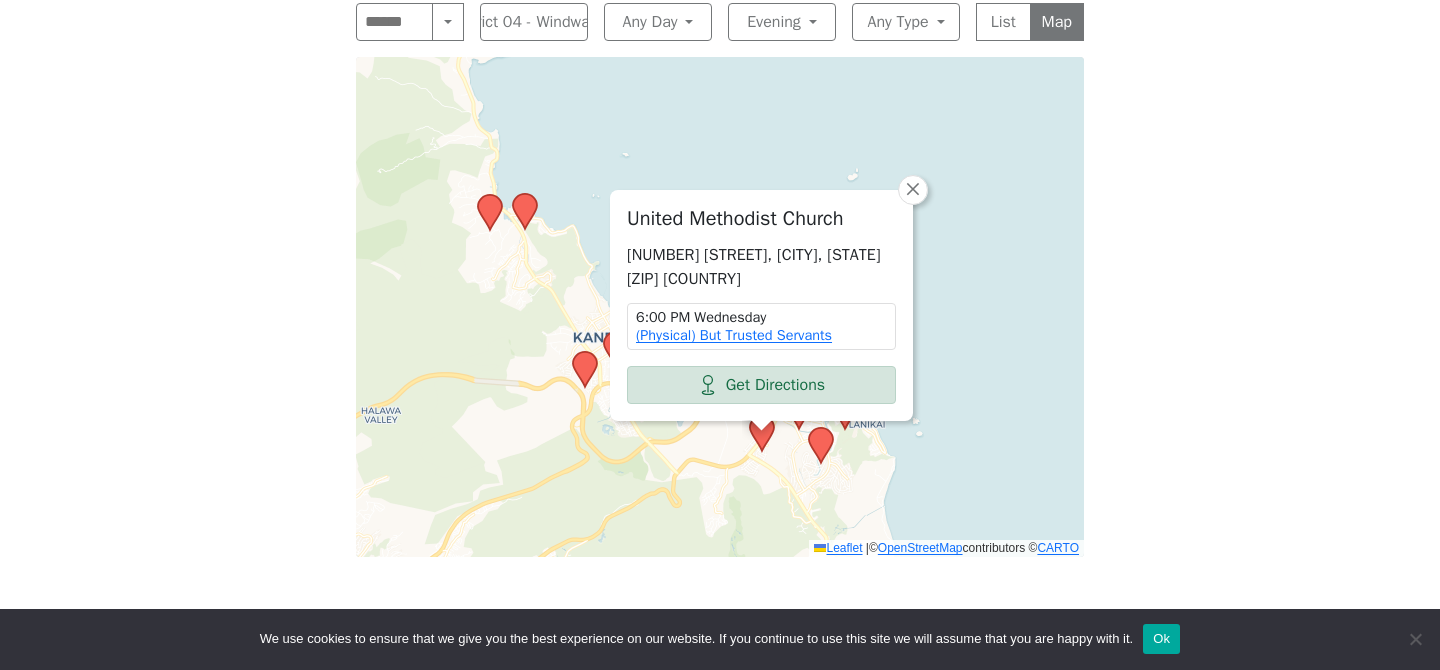 click on "United Methodist Church [NUMBER] [STREET], [CITY], [STATE] [ZIP] [COUNTRY] [TIME] [DAY] (Physical) But Trusted Servants Get Directions × Leaflet | © OpenStreetMap contributors © CARTO" at bounding box center (720, 307) 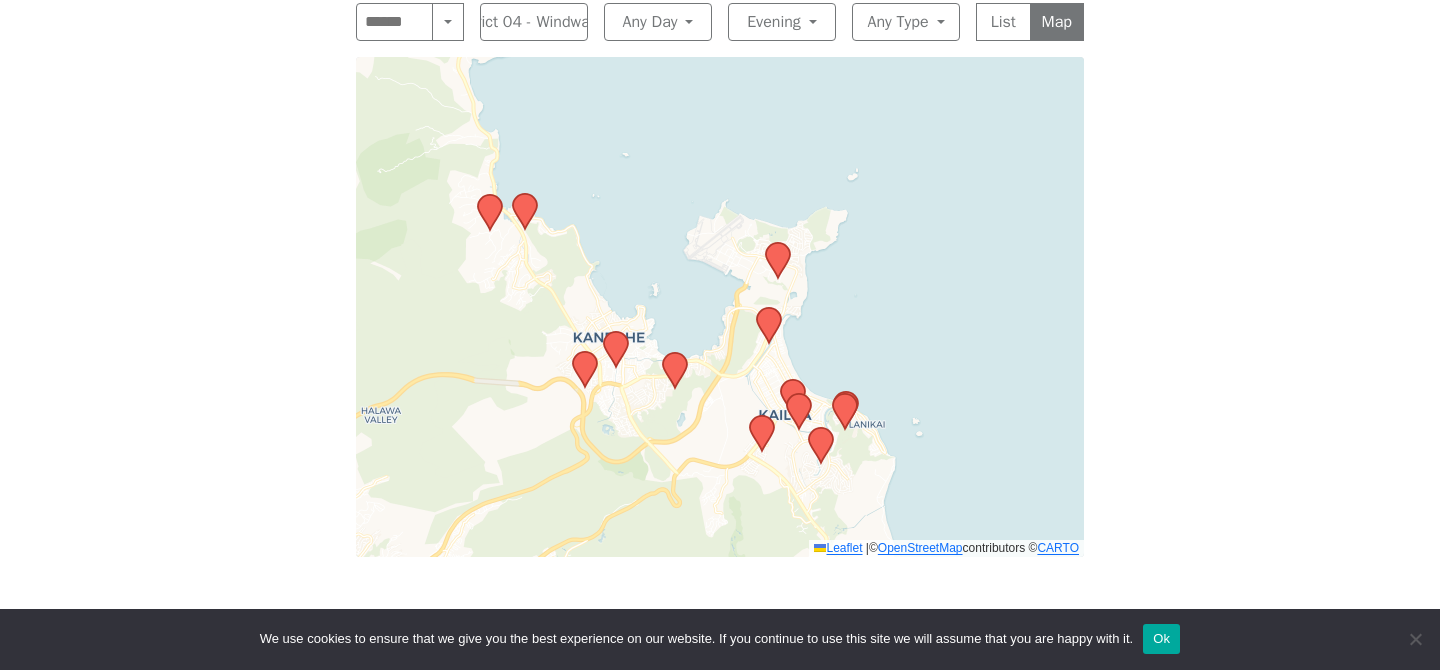 click at bounding box center (821, 445) 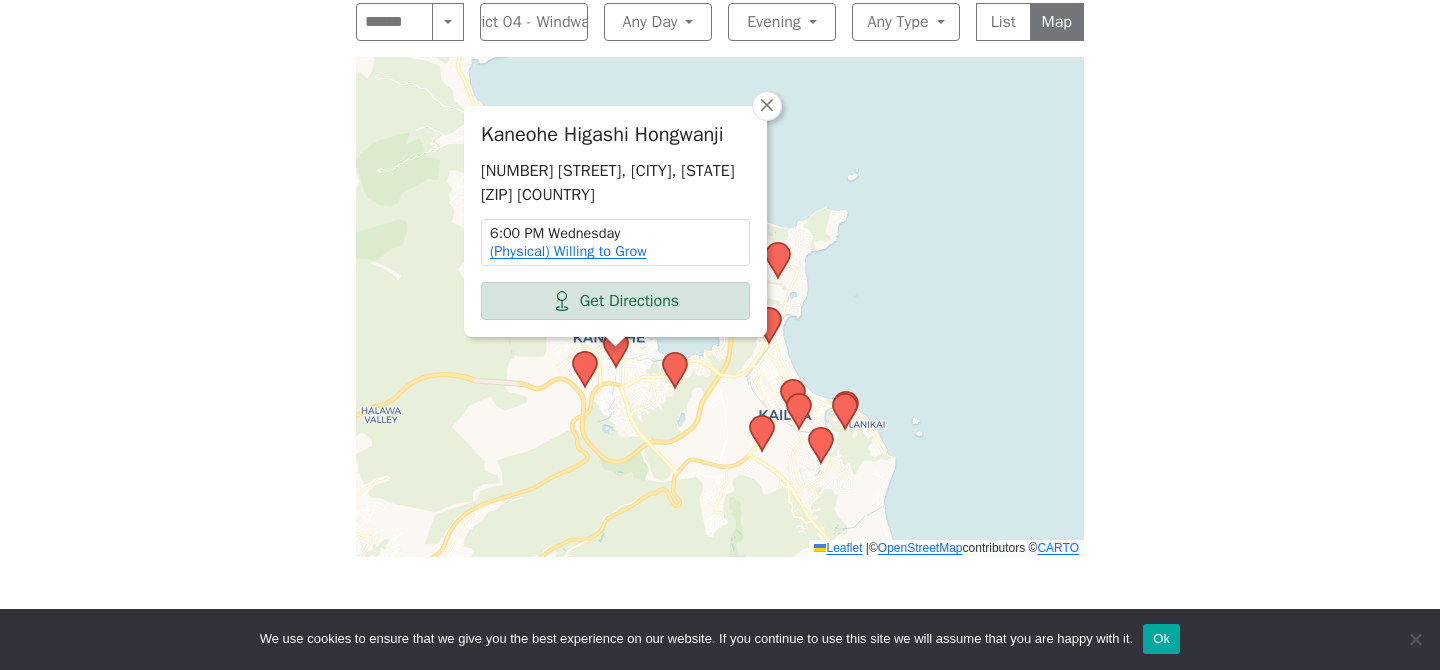 click at bounding box center (821, 445) 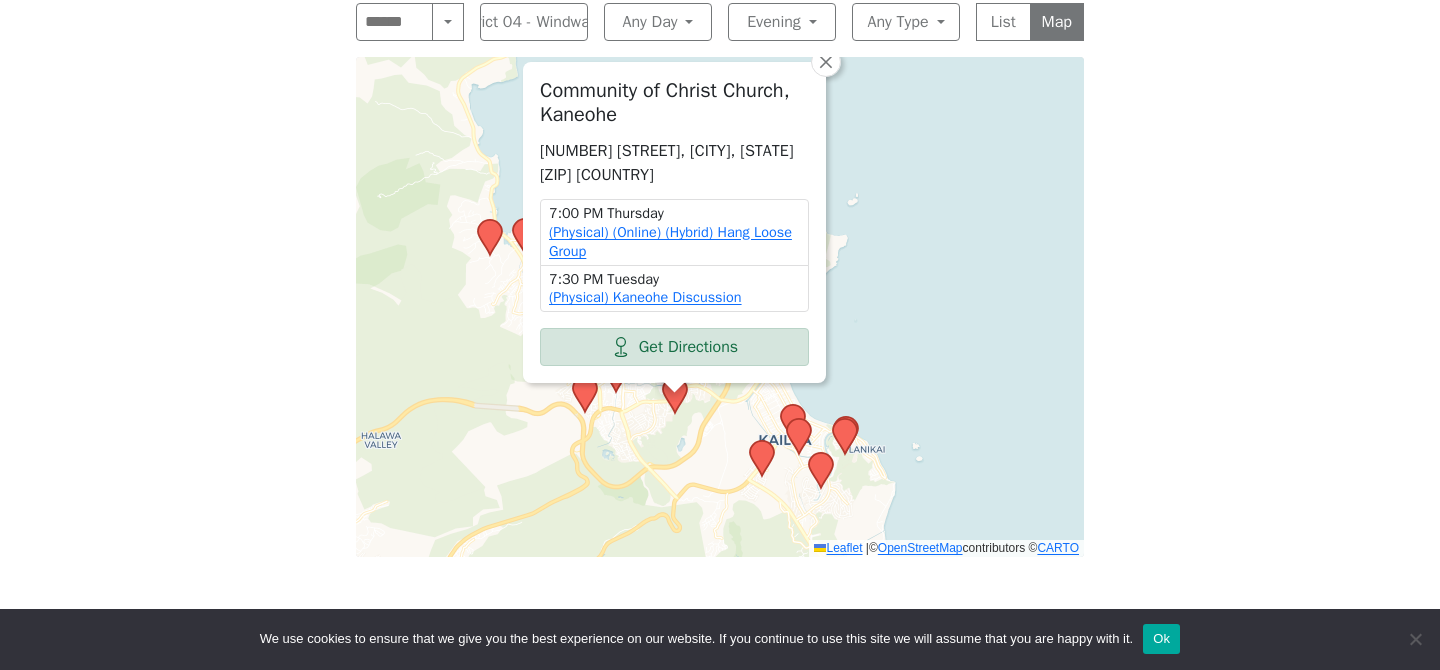 click on "Community of Christ Church, Kaneohe [NUMBER] [STREET], [CITY], [STATE] [ZIP] [COUNTRY] [TIME] [DAY] (Physical) (Online) (Hybrid) Hang Loose Group [TIME] [DAY] (Physical) Kaneohe Discussion Get Directions × Leaflet | © OpenStreetMap contributors © CARTO" at bounding box center [720, 307] 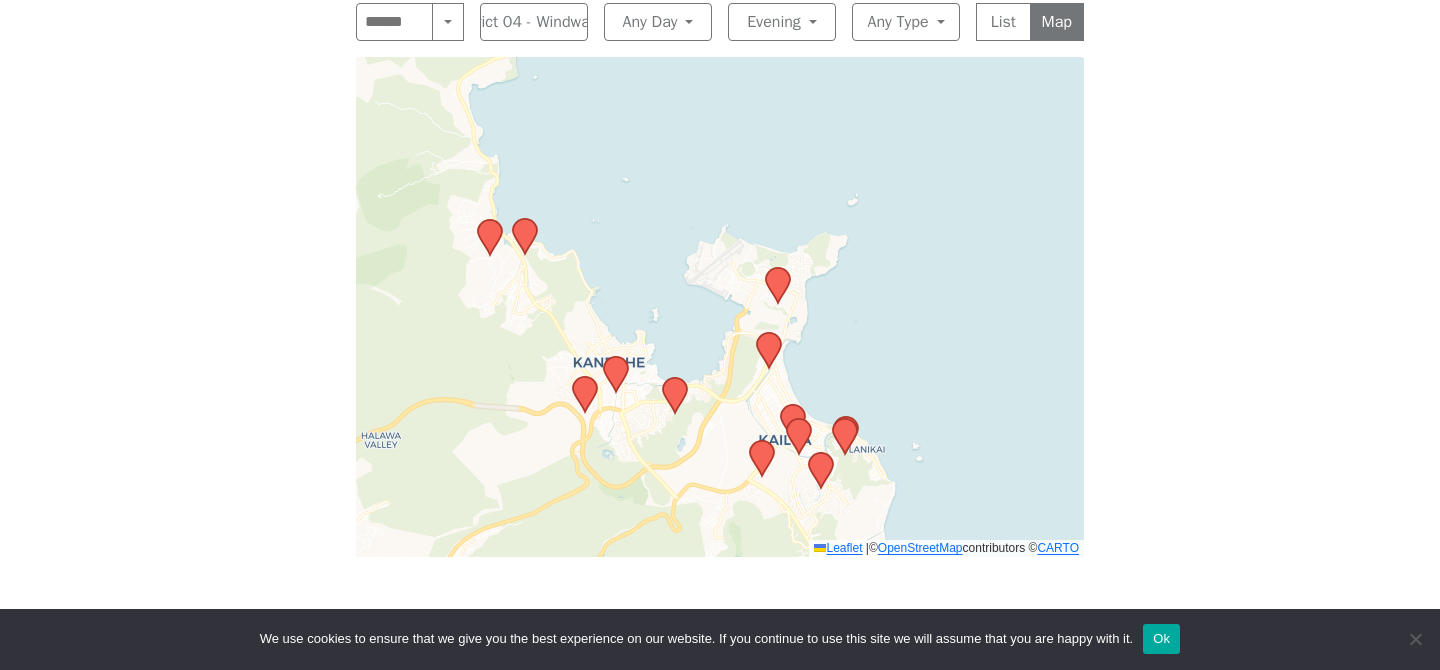 click on "Leaflet   |  ©  OpenStreetMap  contributors ©  CARTO" at bounding box center [720, 307] 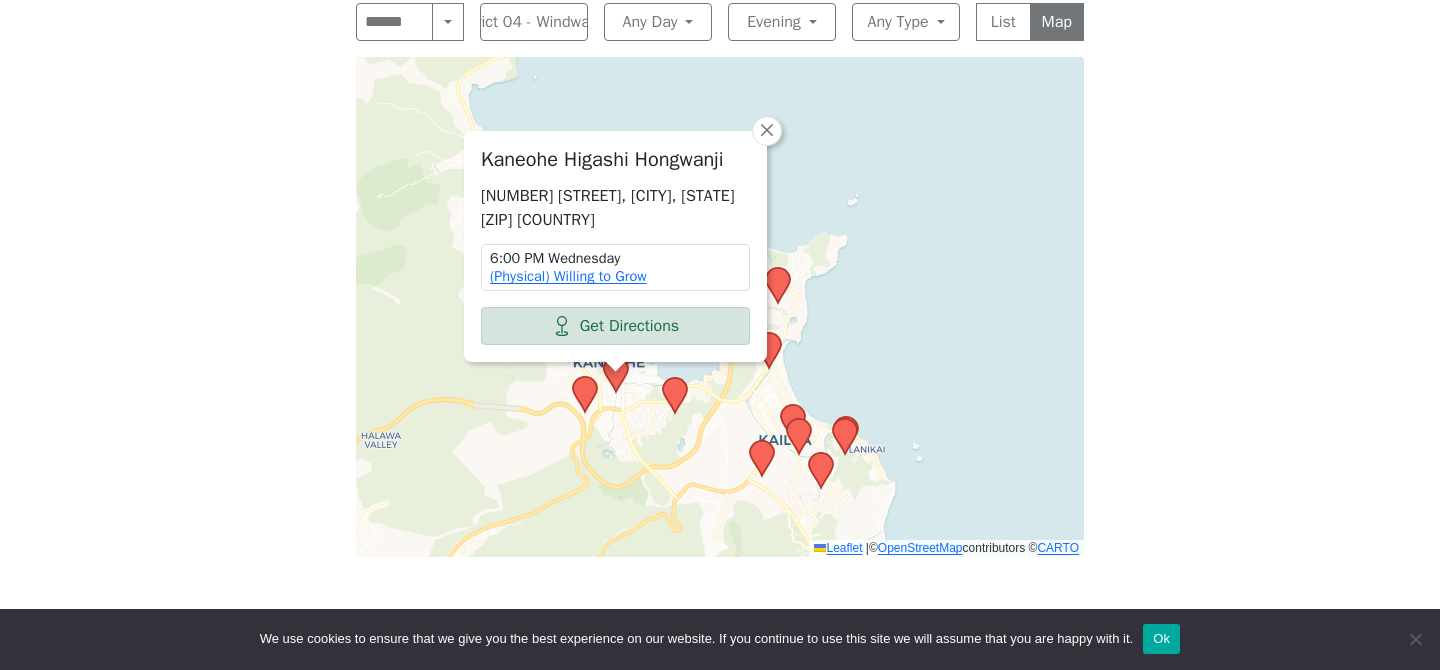 click on "Kaneohe Higashi Hongwanji [NUMBER] [STREET], [CITY], [STATE] [ZIP] [COUNTRY] [TIME] [DAY] (Physical) Willing to Grow Get Directions × Leaflet | © OpenStreetMap contributors © CARTO" at bounding box center [720, 307] 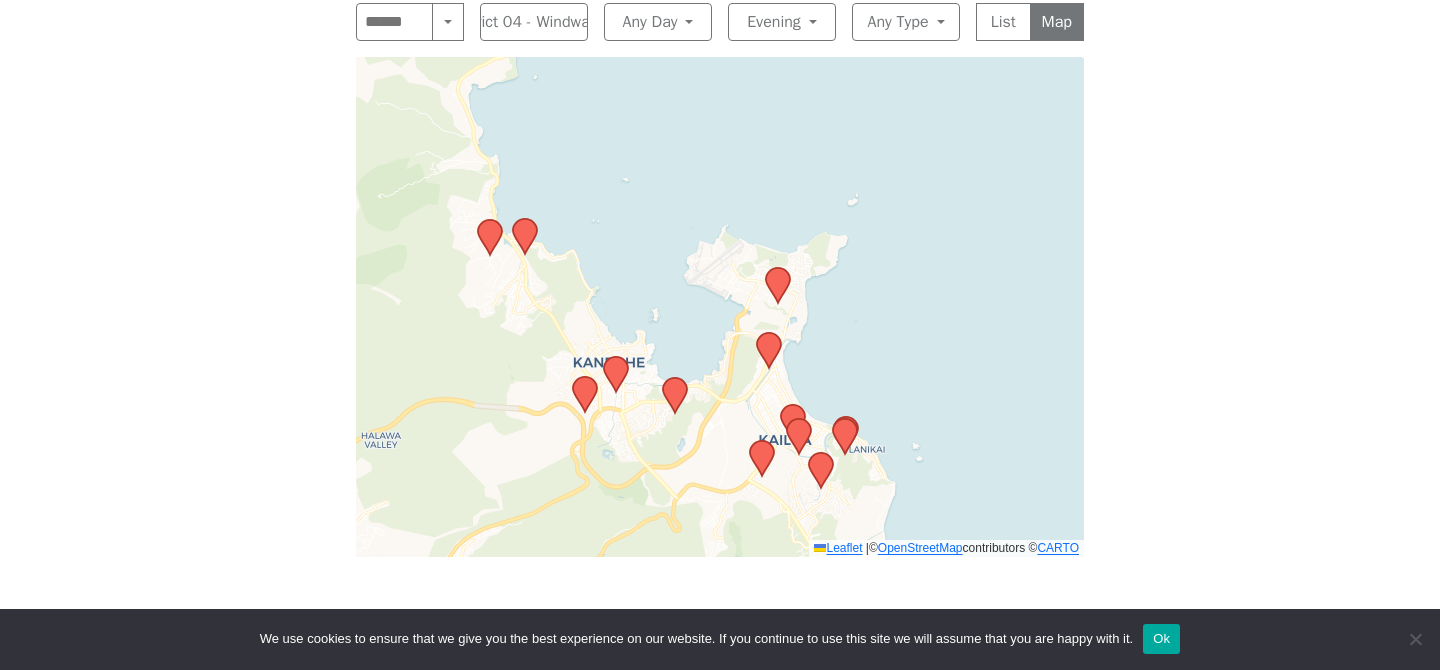 click at bounding box center (821, 470) 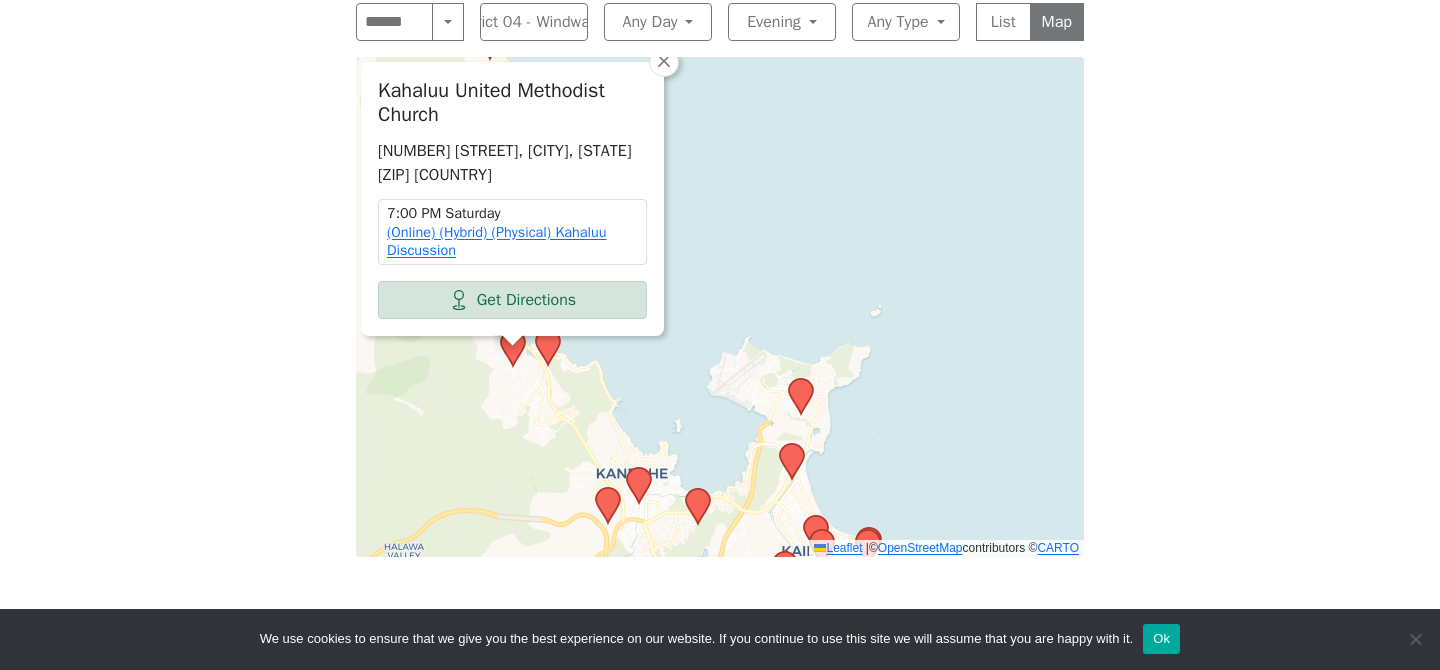 click on "Kahaluu United Methodist Church [NUMBER] [STREET], [CITY], [STATE] [ZIP] [COUNTRY] [TIME] [DAY] (Online) (Hybrid) (Physical) Kahaluu Discussion Get Directions × Leaflet | © OpenStreetMap contributors © CARTO" at bounding box center (720, 307) 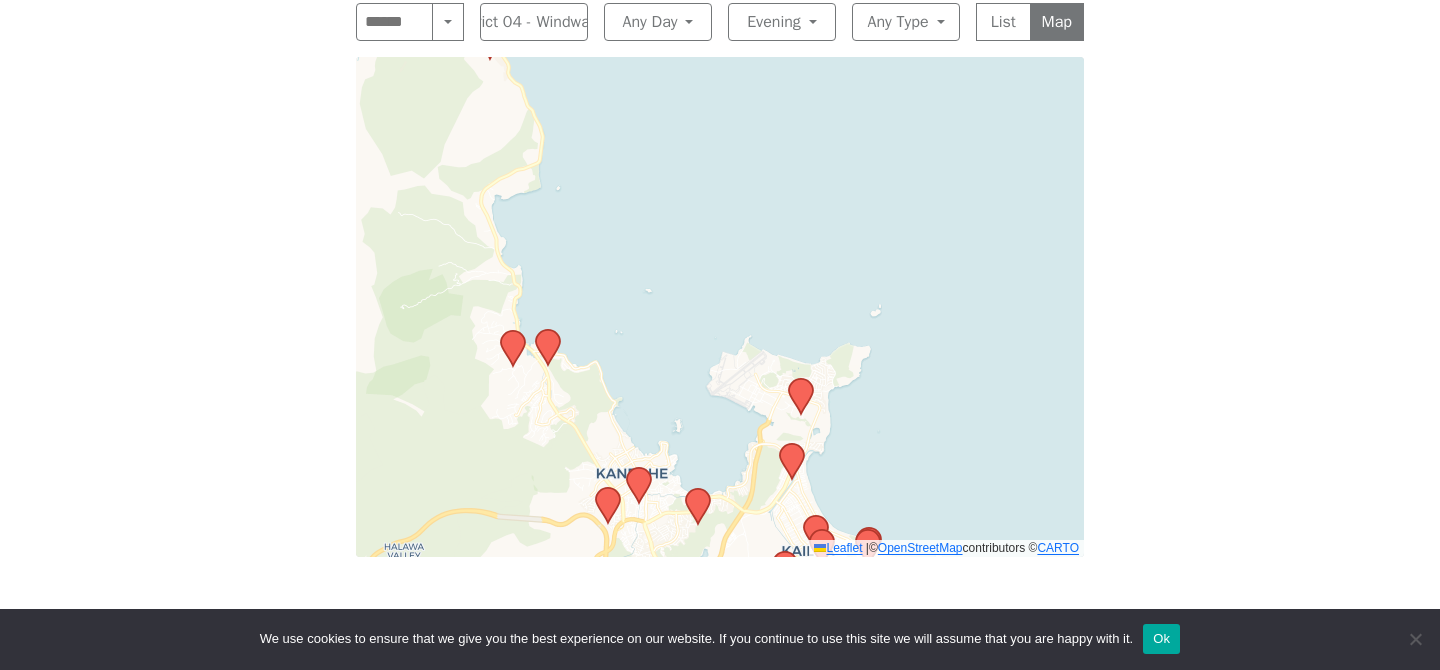 click at bounding box center [844, 581] 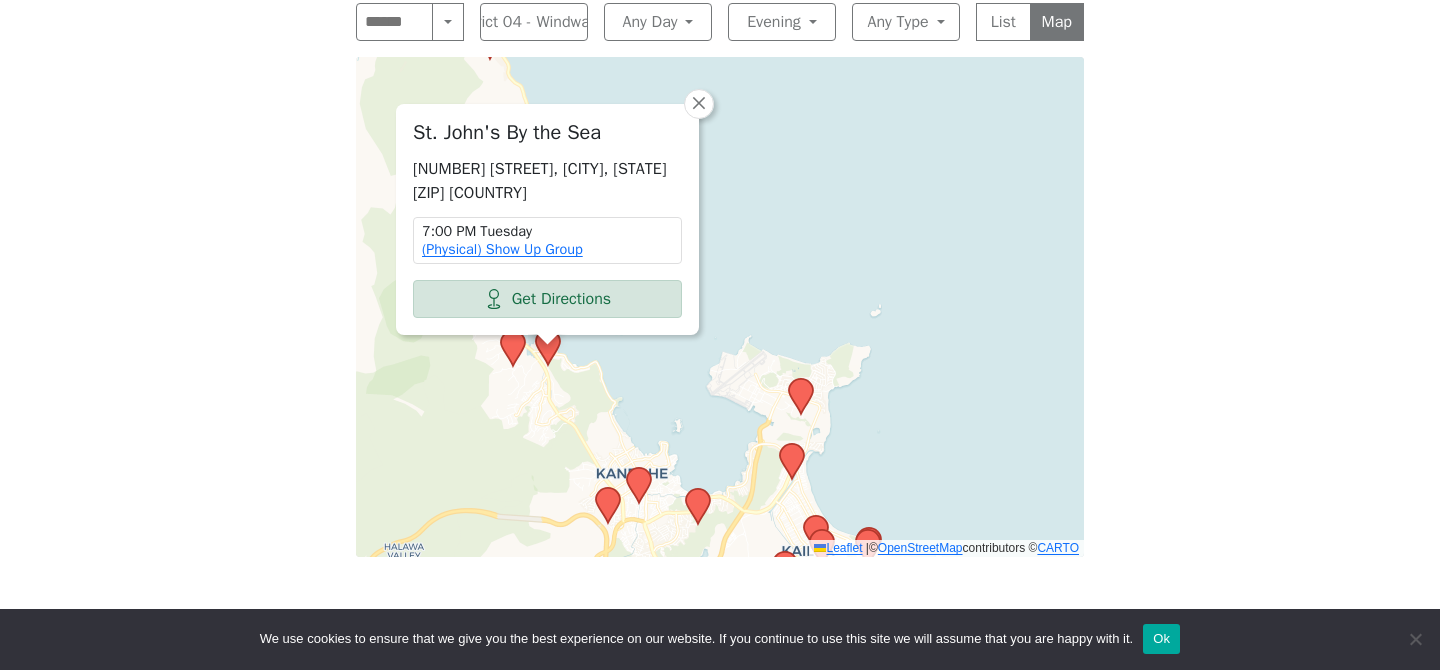 click at bounding box center [844, 581] 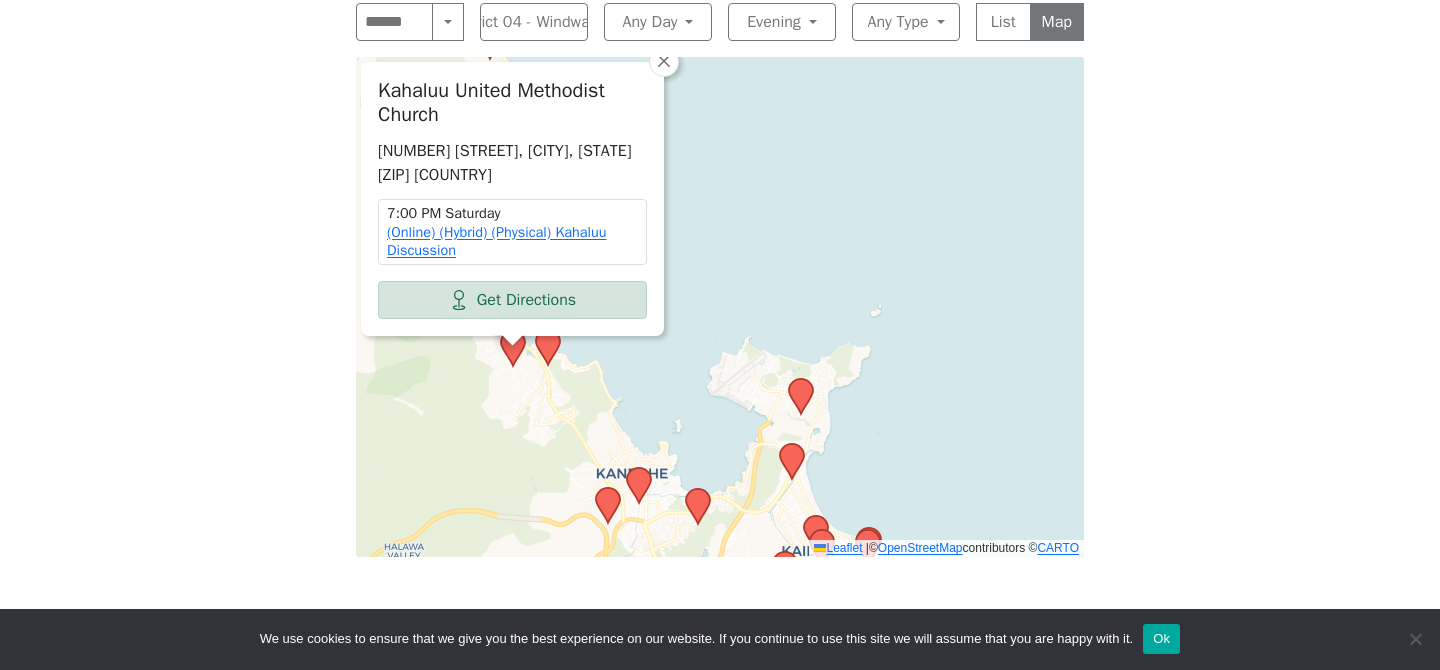 click at bounding box center [844, 581] 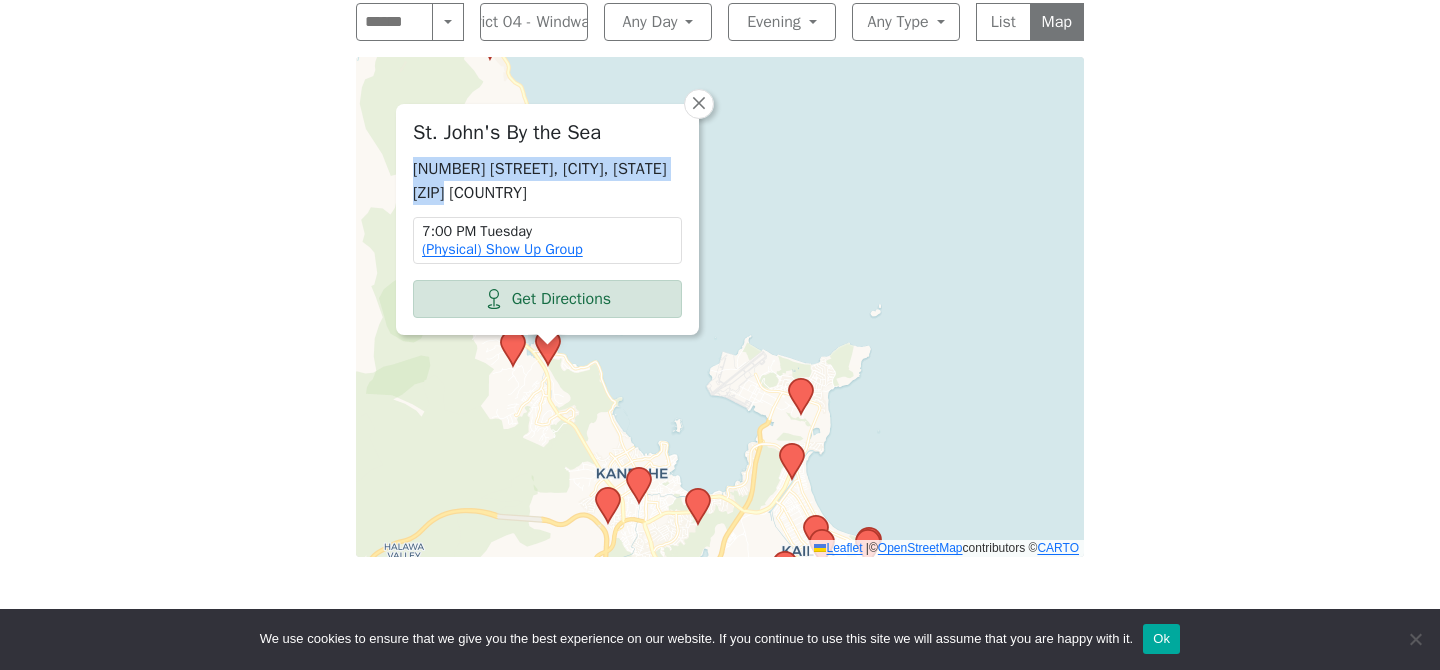 drag, startPoint x: 457, startPoint y: 145, endPoint x: 415, endPoint y: 133, distance: 43.68066 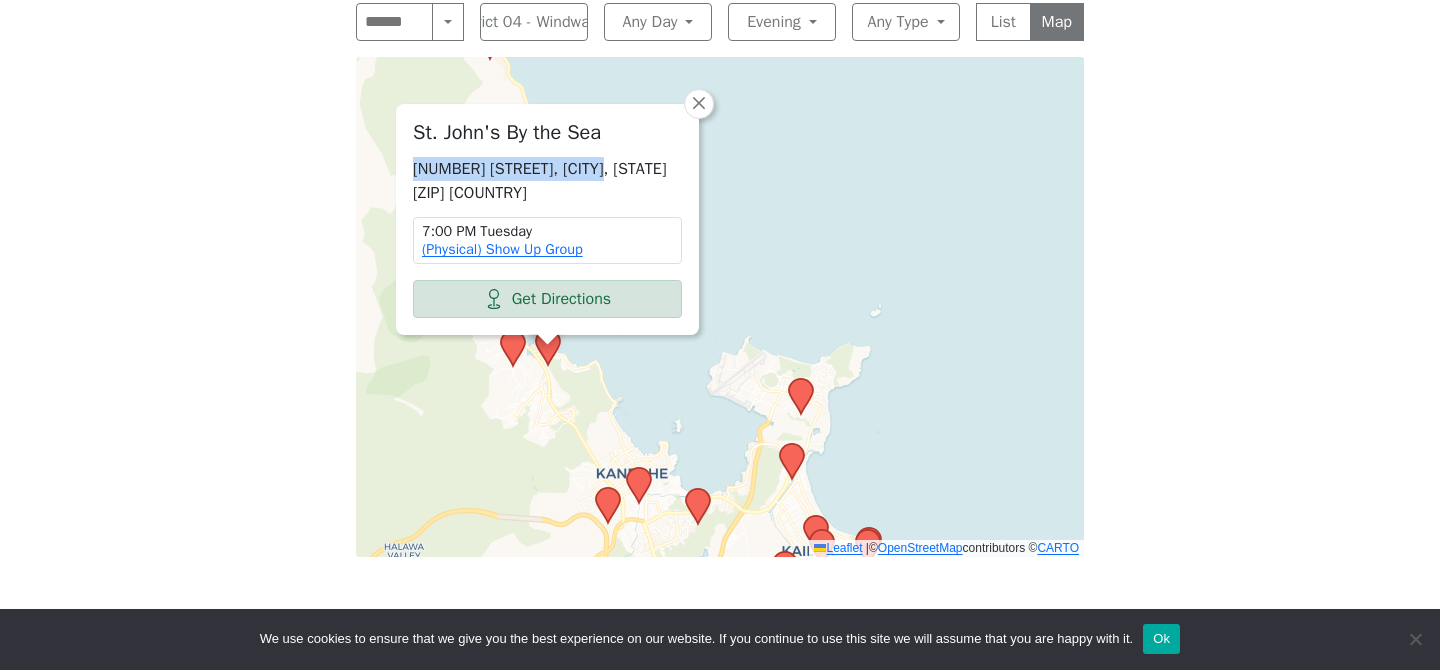 drag, startPoint x: 598, startPoint y: 121, endPoint x: 417, endPoint y: 127, distance: 181.09943 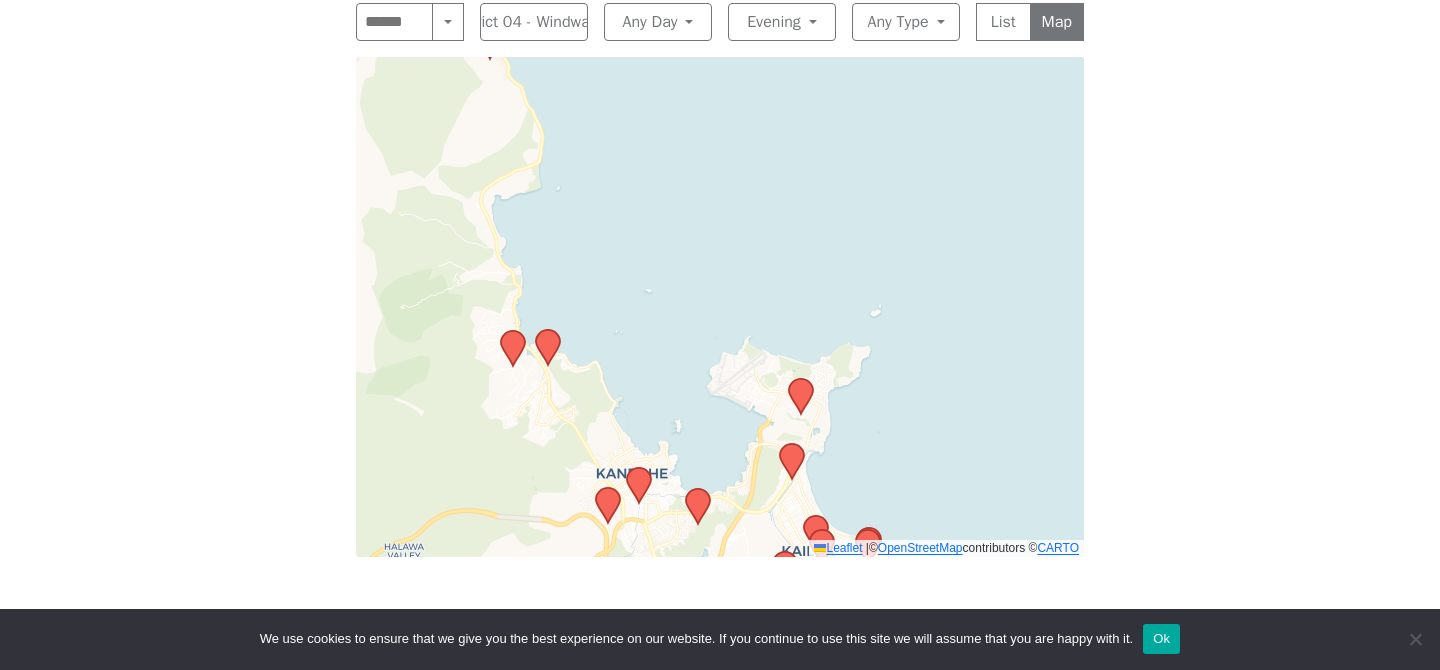 click at bounding box center [844, 581] 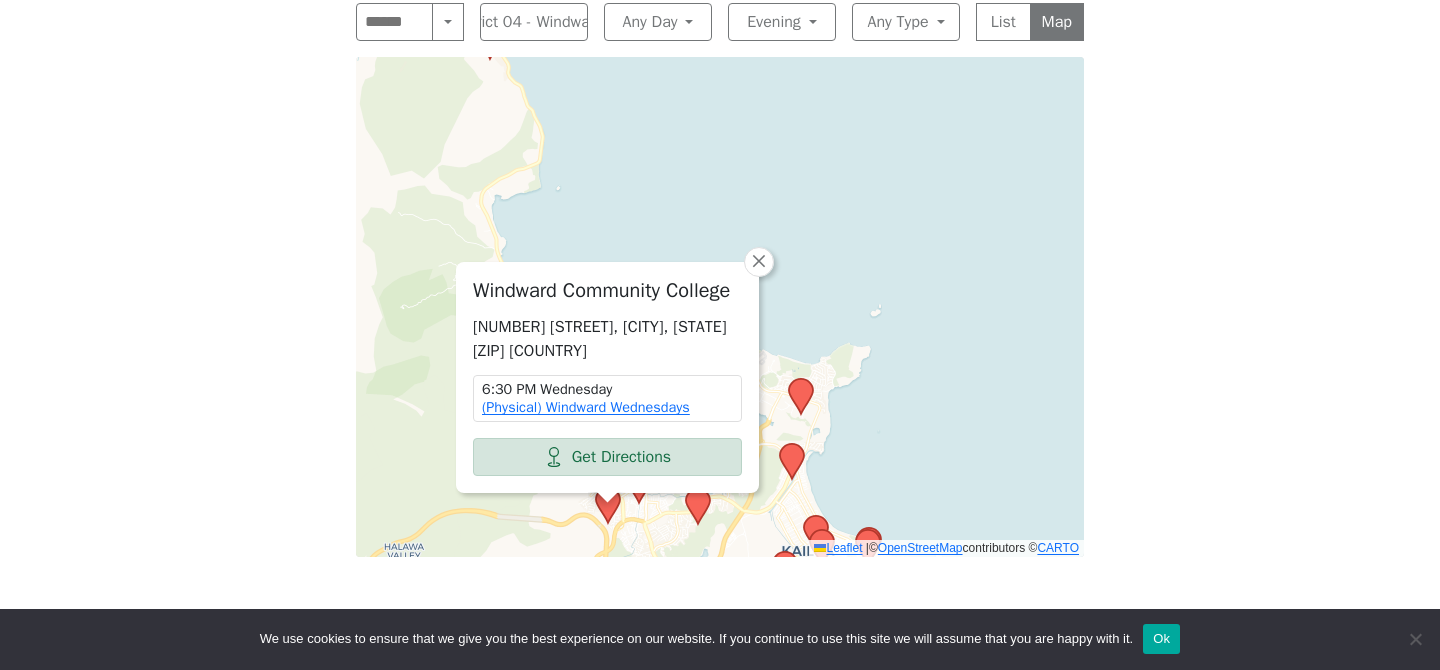 click on "Windward Community College [NUMBER] [STREET], [CITY], [STATE] [ZIP] [COUNTRY] [TIME] [DAY] (Physical) Windward Wednesdays Get Directions × Leaflet | © OpenStreetMap contributors © CARTO" at bounding box center (720, 307) 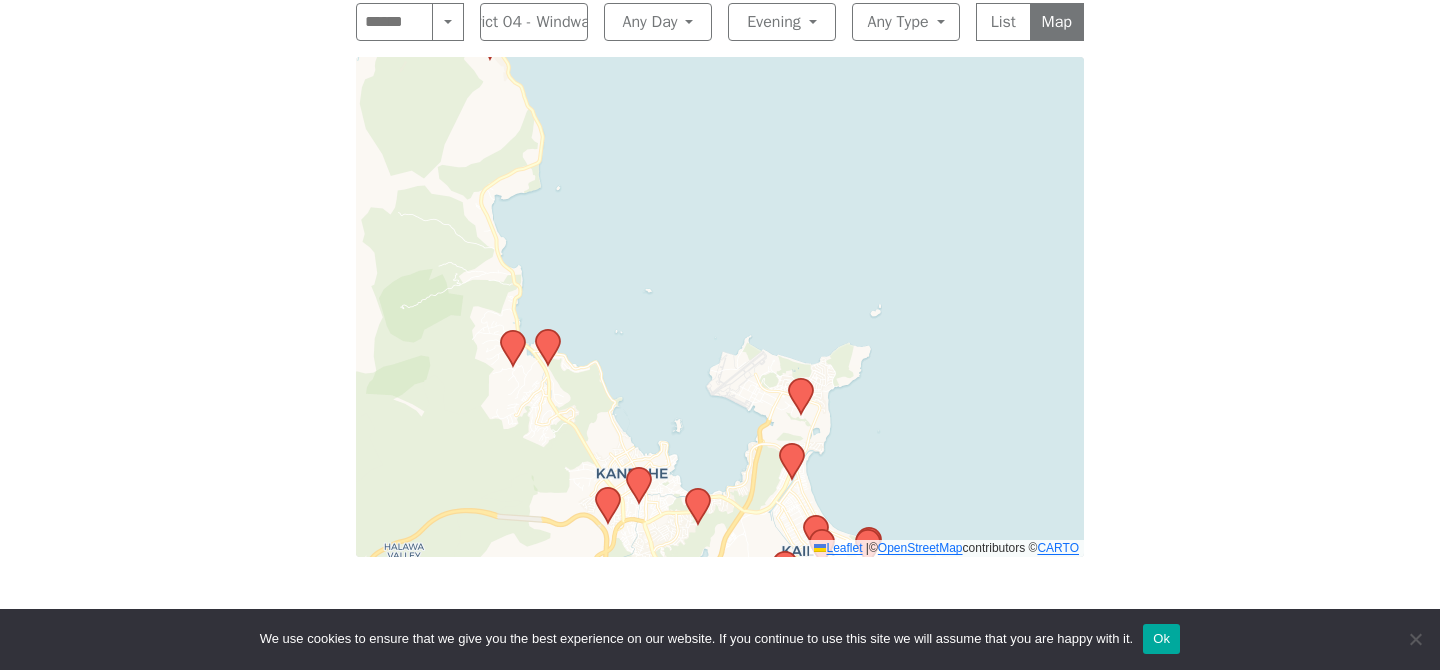 click at bounding box center [844, 581] 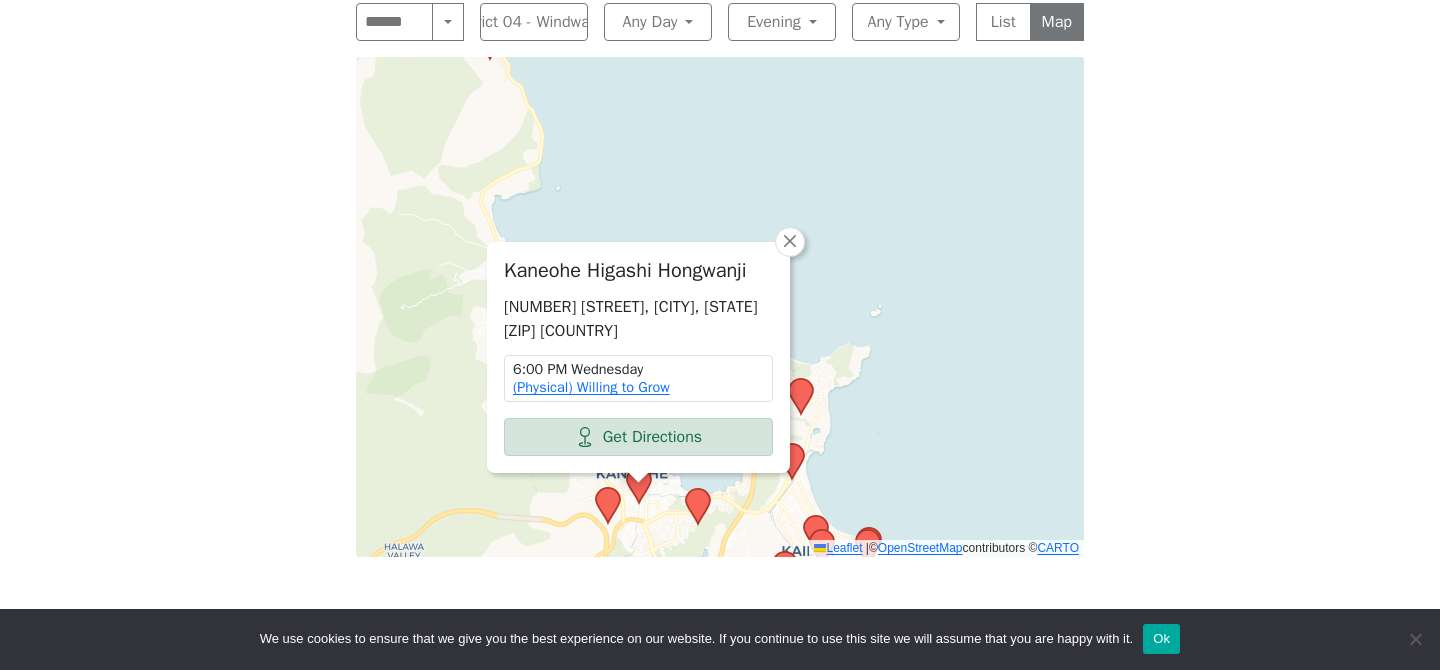 click on "Kaneohe Higashi Hongwanji" at bounding box center (638, 271) 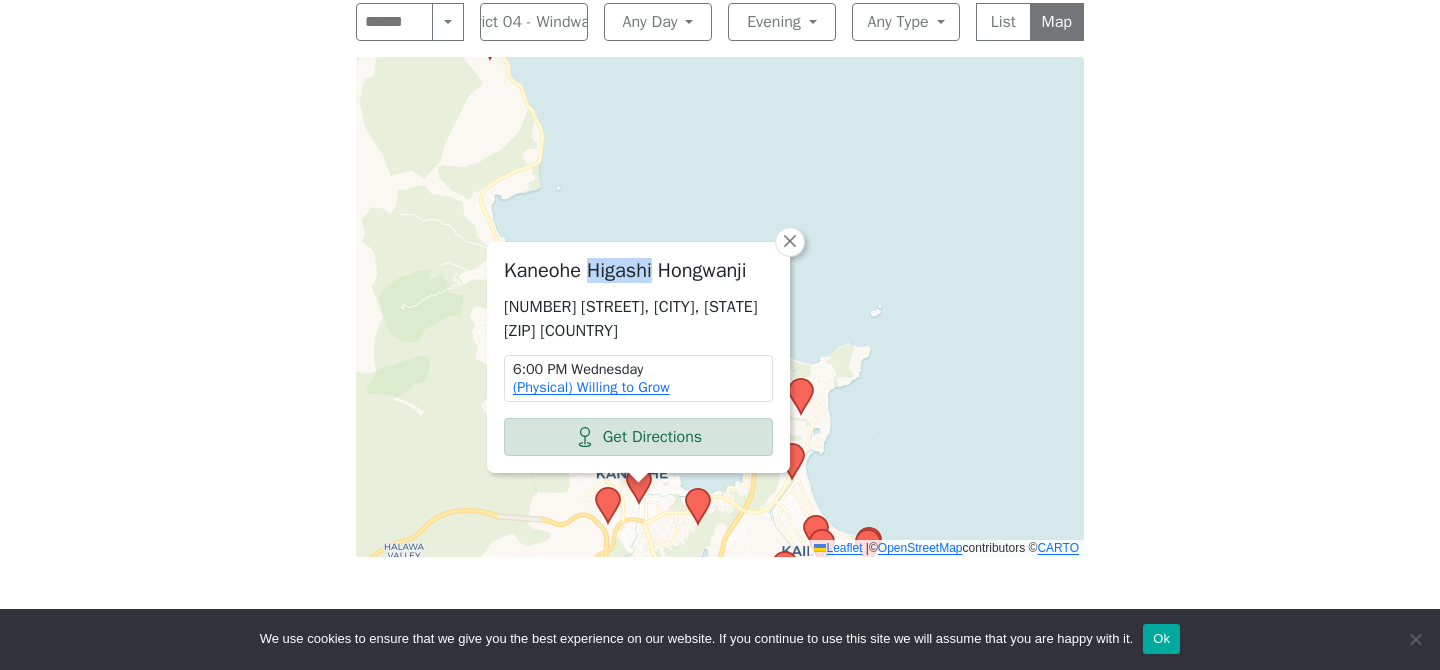 click on "Kaneohe Higashi Hongwanji" at bounding box center [638, 271] 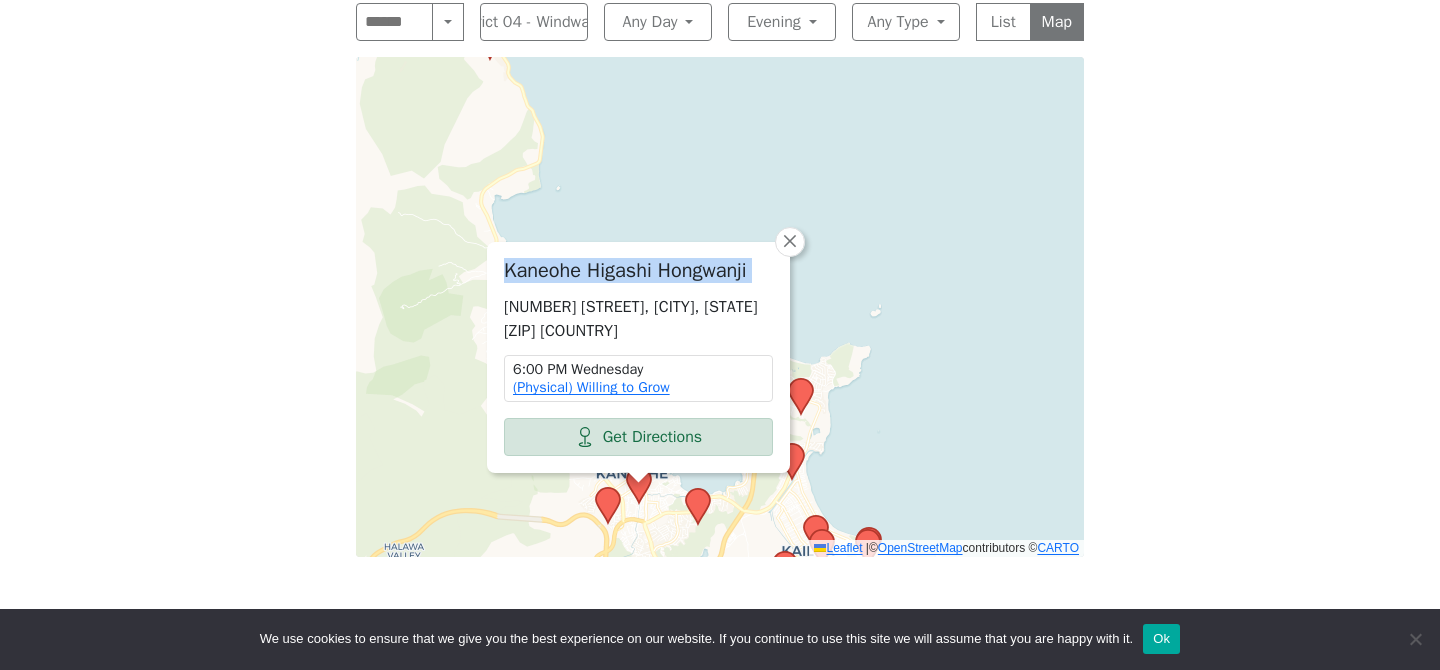 click on "Kaneohe Higashi Hongwanji" at bounding box center [638, 271] 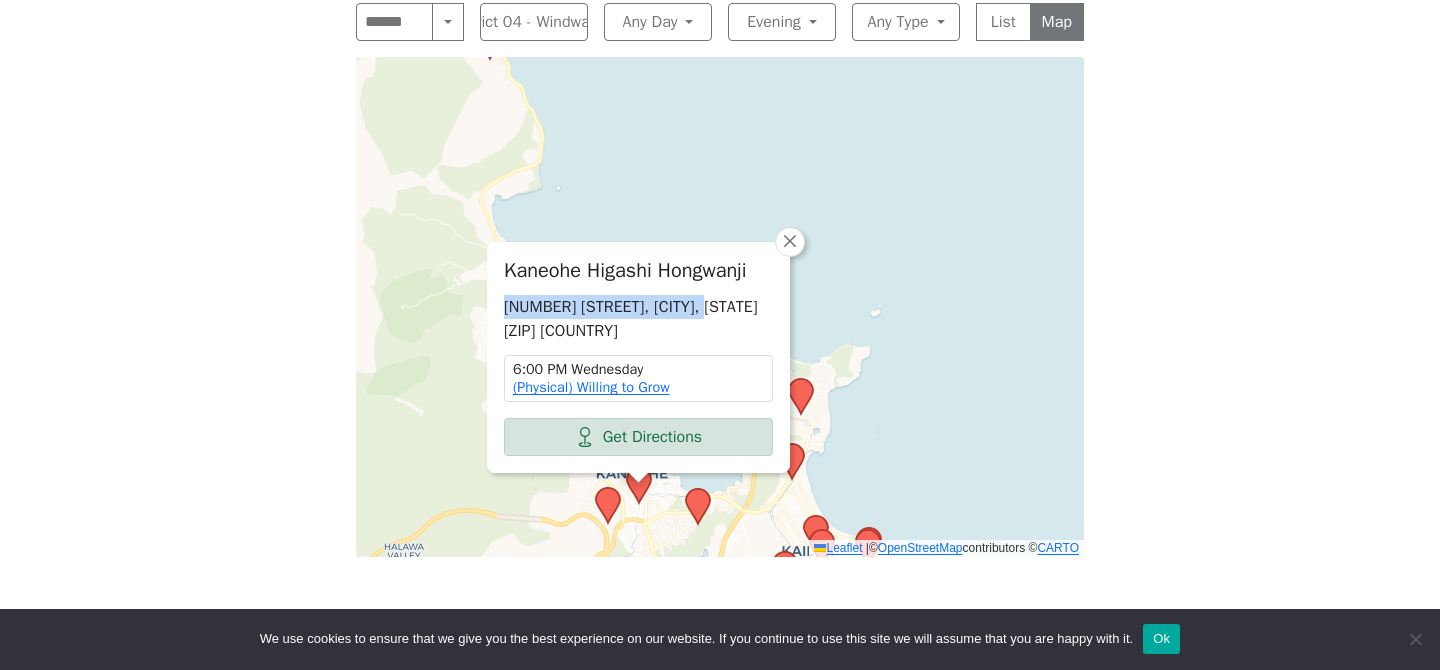 drag, startPoint x: 722, startPoint y: 261, endPoint x: 495, endPoint y: 260, distance: 227.0022 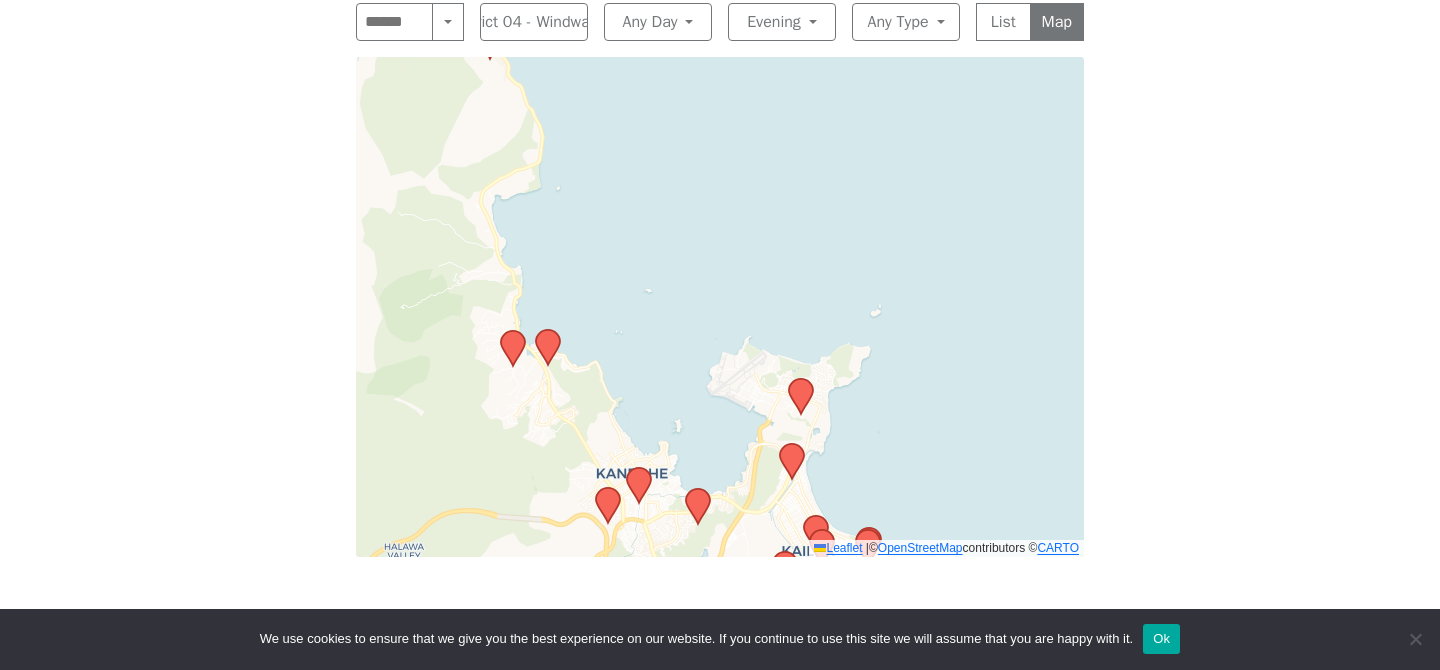 click at bounding box center [844, 581] 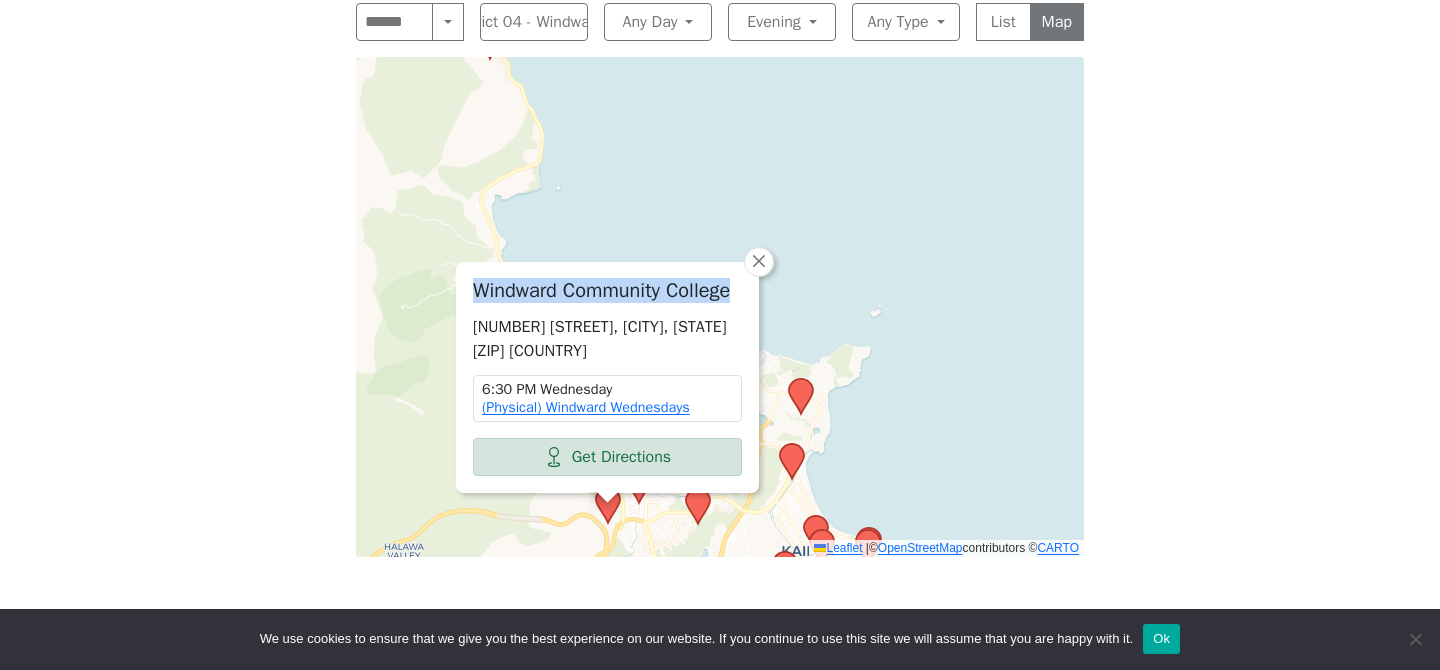 drag, startPoint x: 553, startPoint y: 249, endPoint x: 471, endPoint y: 229, distance: 84.40379 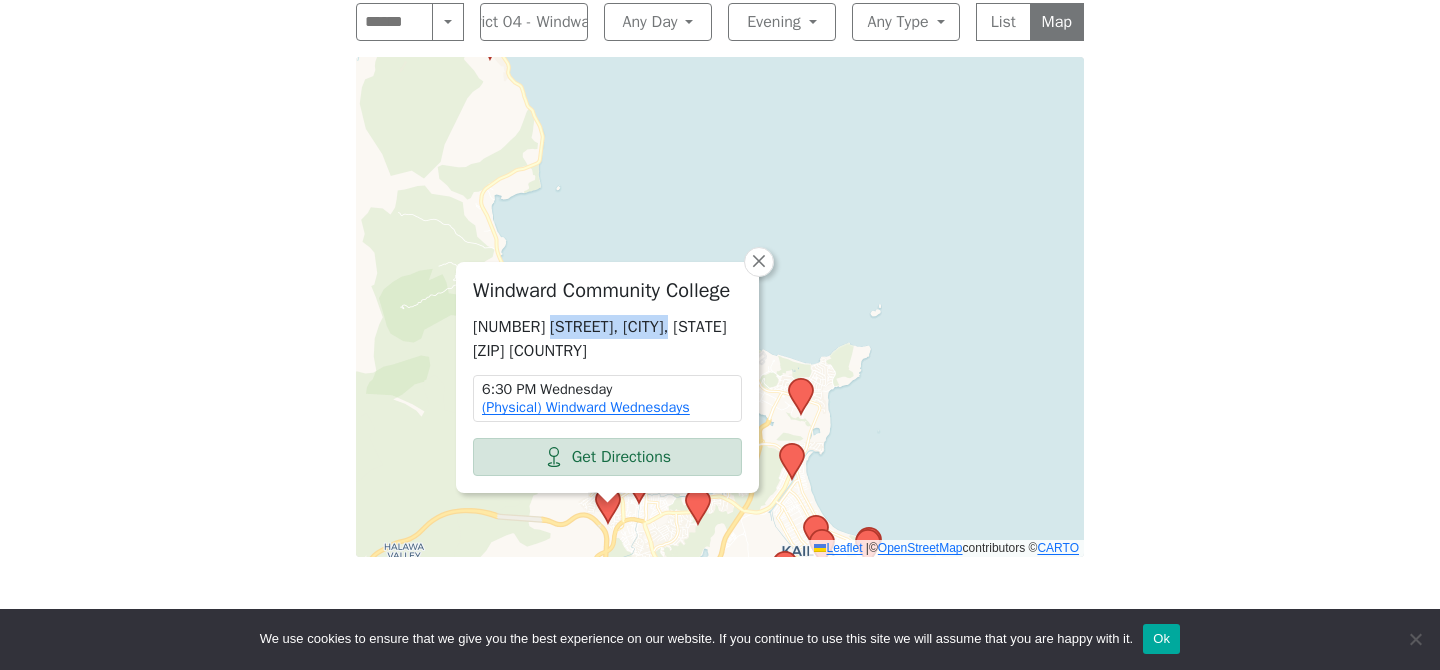 drag, startPoint x: 688, startPoint y: 278, endPoint x: 546, endPoint y: 282, distance: 142.05632 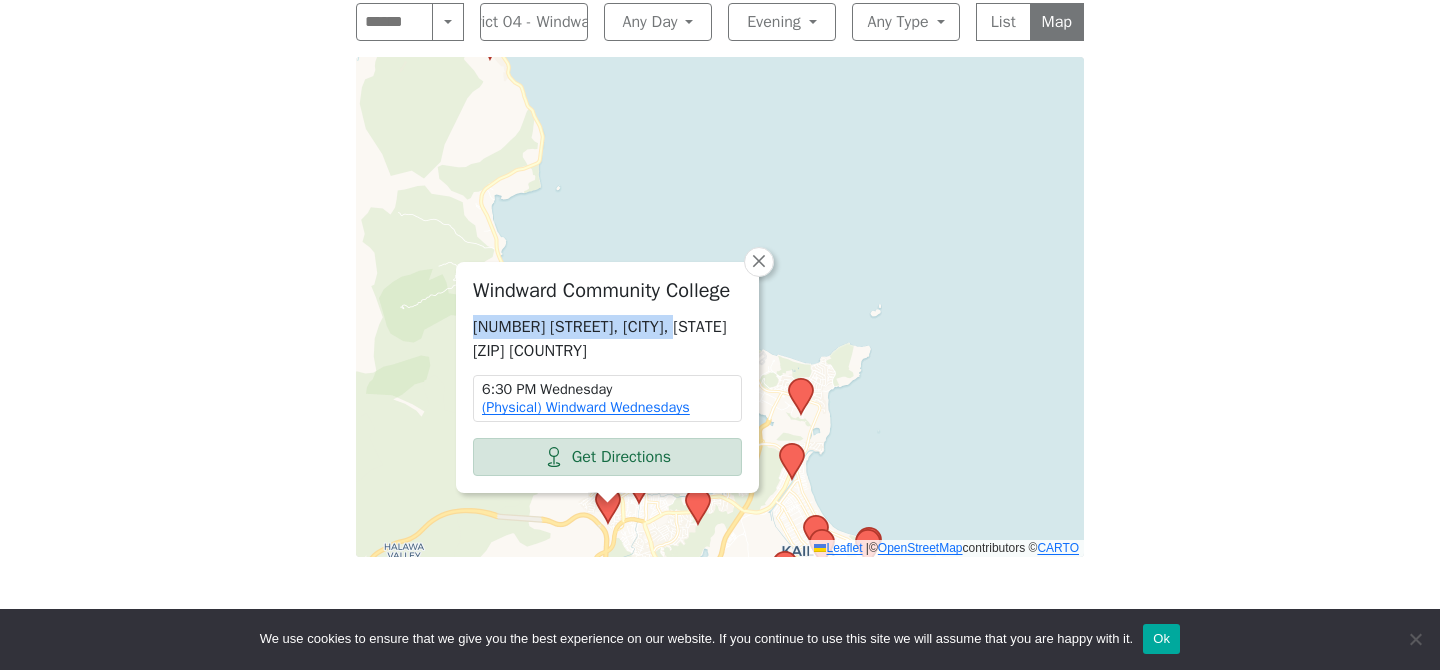 drag, startPoint x: 692, startPoint y: 275, endPoint x: 466, endPoint y: 289, distance: 226.43321 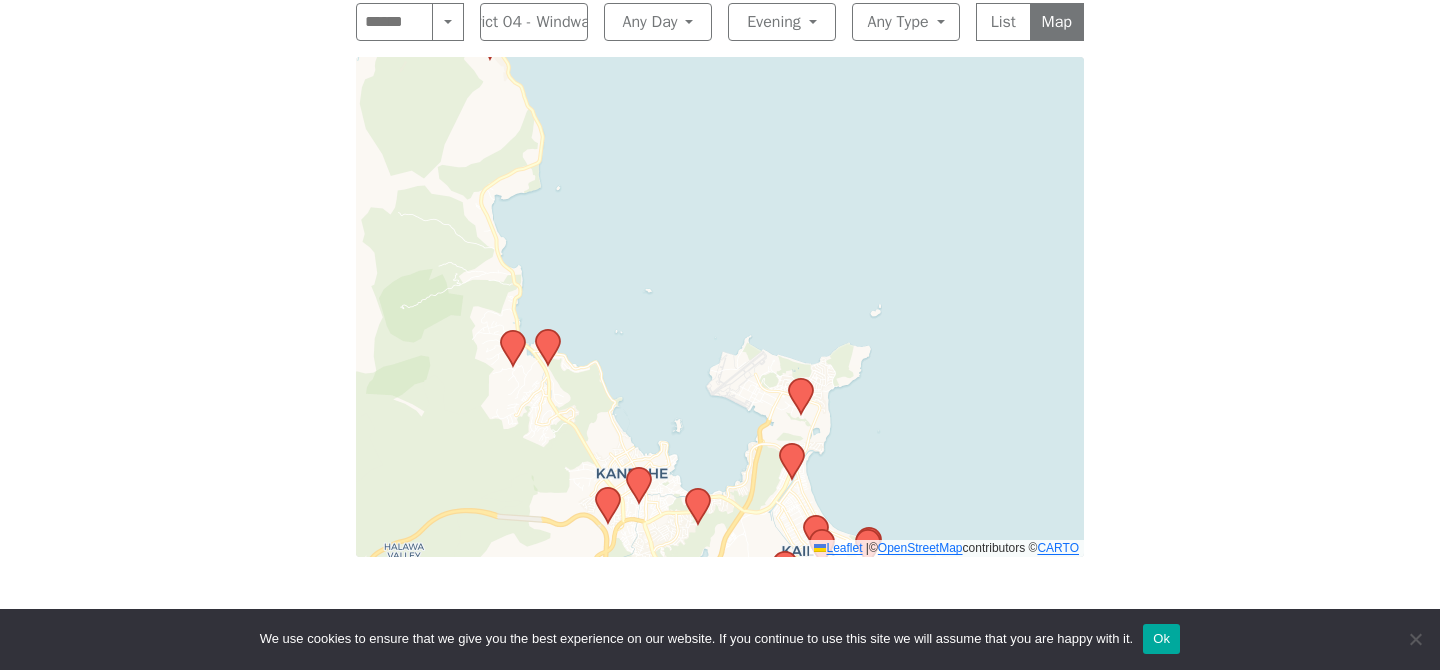 click at bounding box center [844, 581] 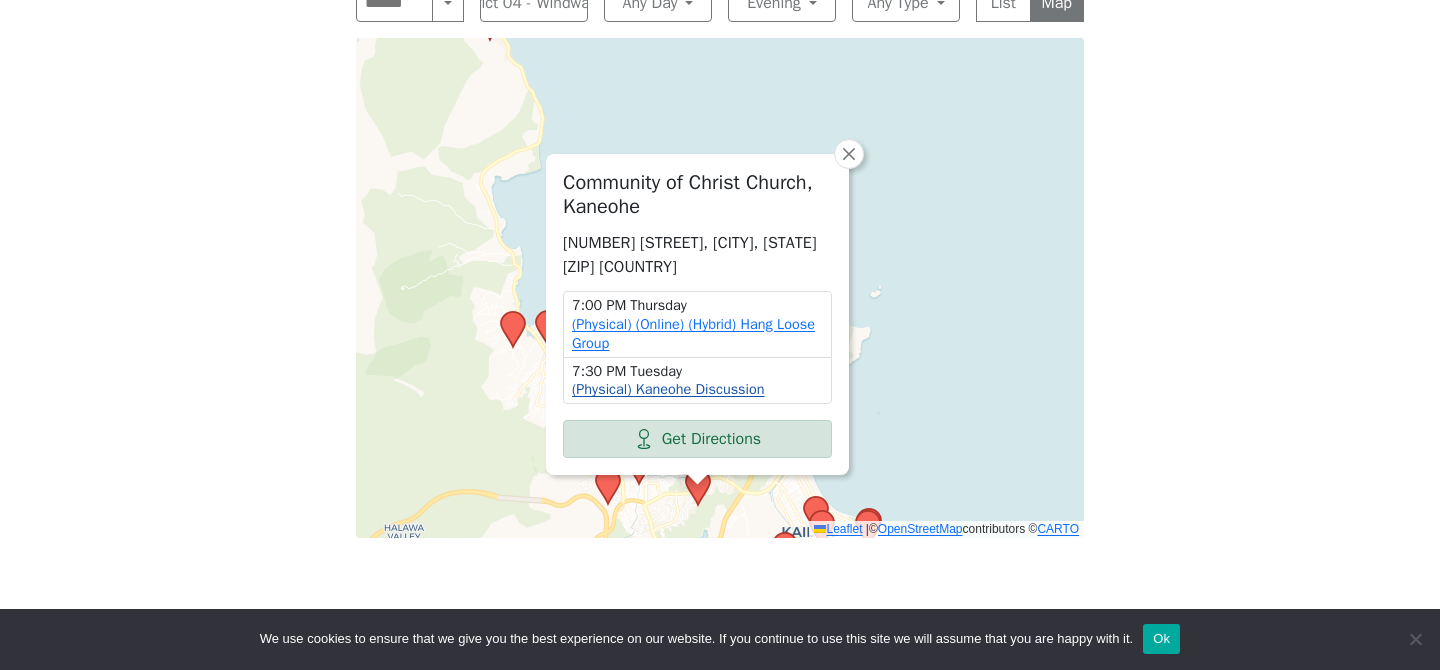 scroll, scrollTop: 841, scrollLeft: 0, axis: vertical 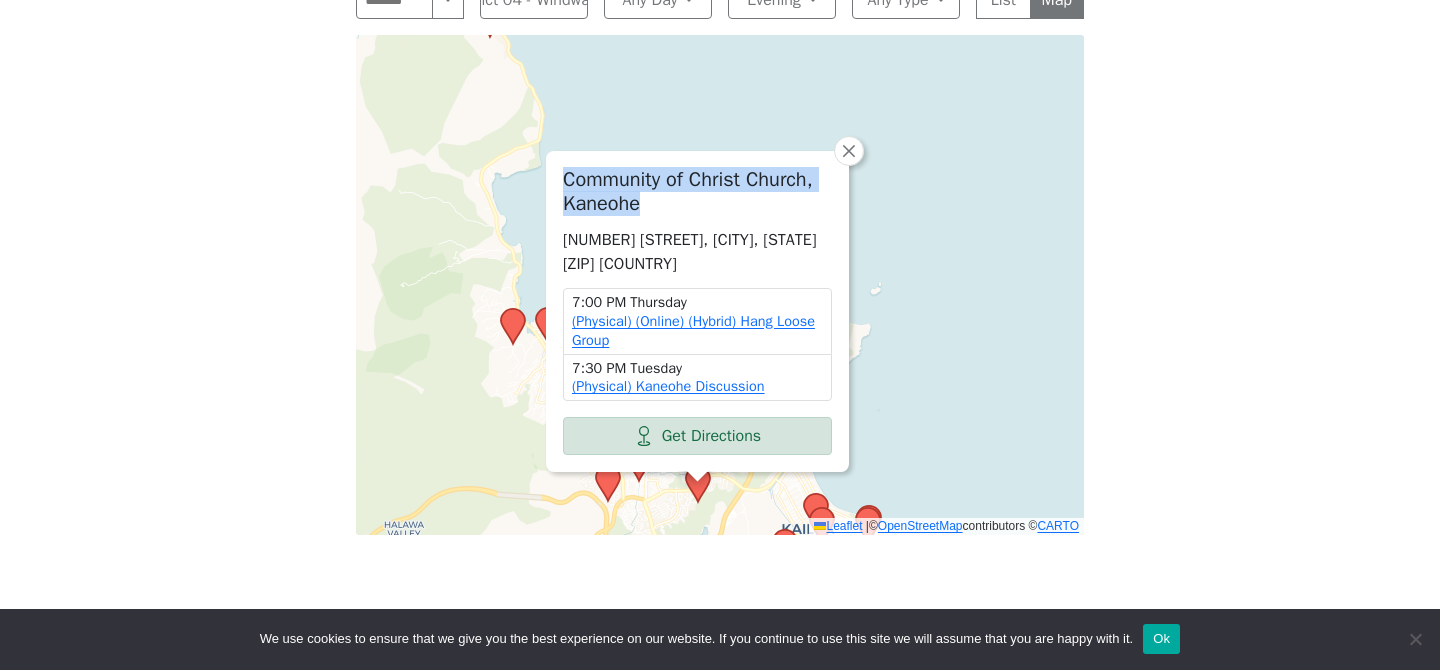 drag, startPoint x: 652, startPoint y: 160, endPoint x: 559, endPoint y: 142, distance: 94.72592 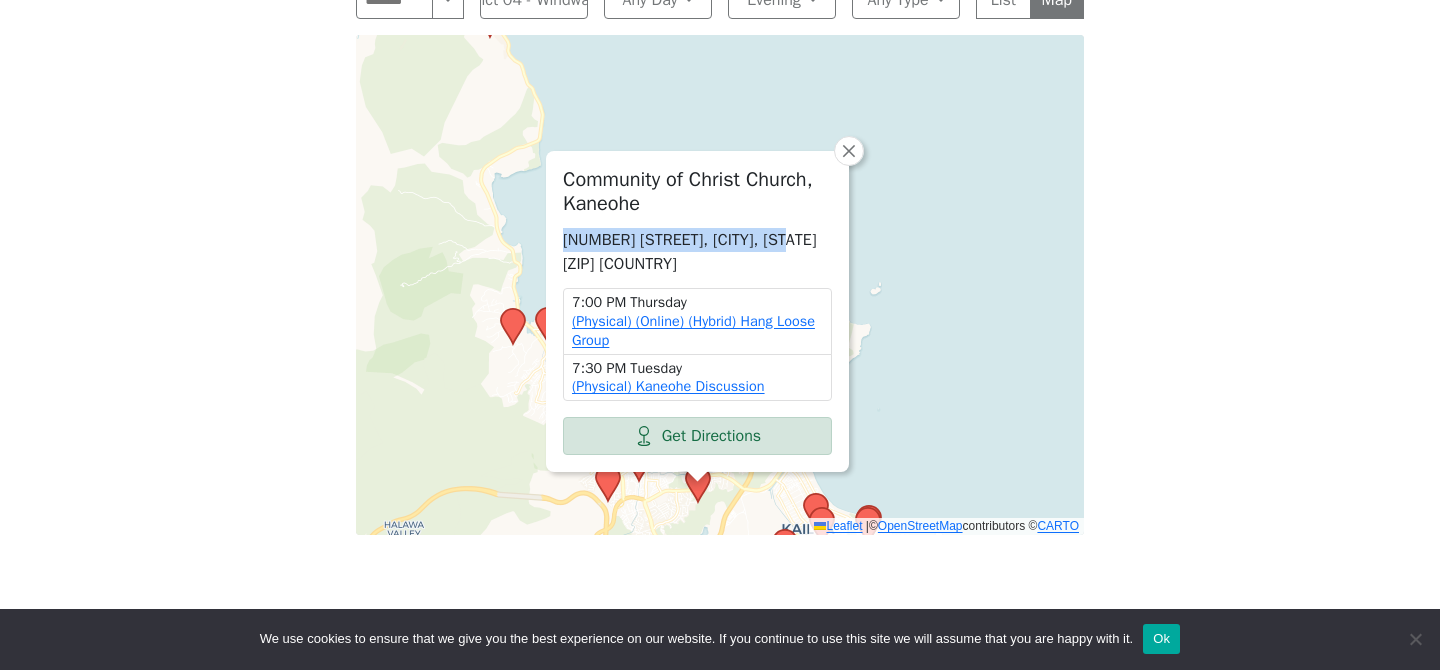 drag, startPoint x: 804, startPoint y: 194, endPoint x: 557, endPoint y: 195, distance: 247.00203 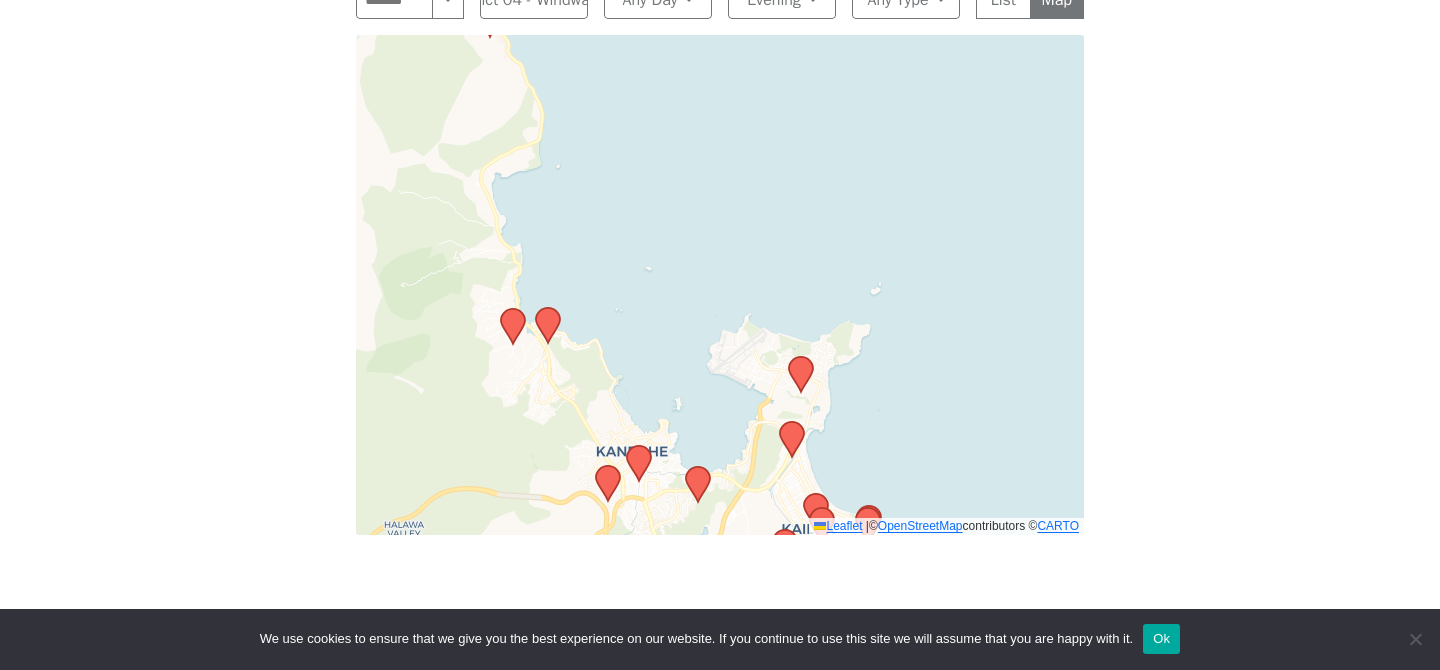 click at bounding box center (844, 559) 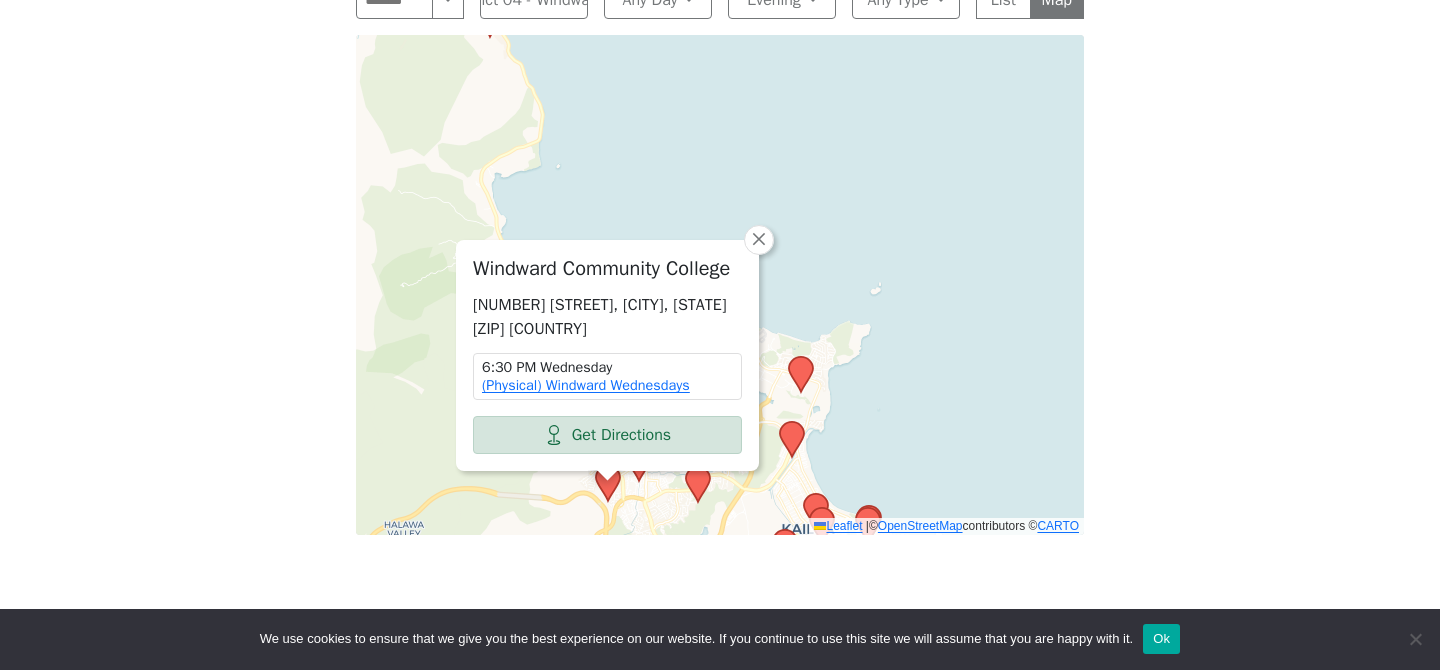 click on "Windward Community College [NUMBER] [STREET], [CITY], [STATE] [ZIP] [COUNTRY] [TIME] [DAY] (Physical) Windward Wednesdays Get Directions × Leaflet | © OpenStreetMap contributors © CARTO" at bounding box center [720, 285] 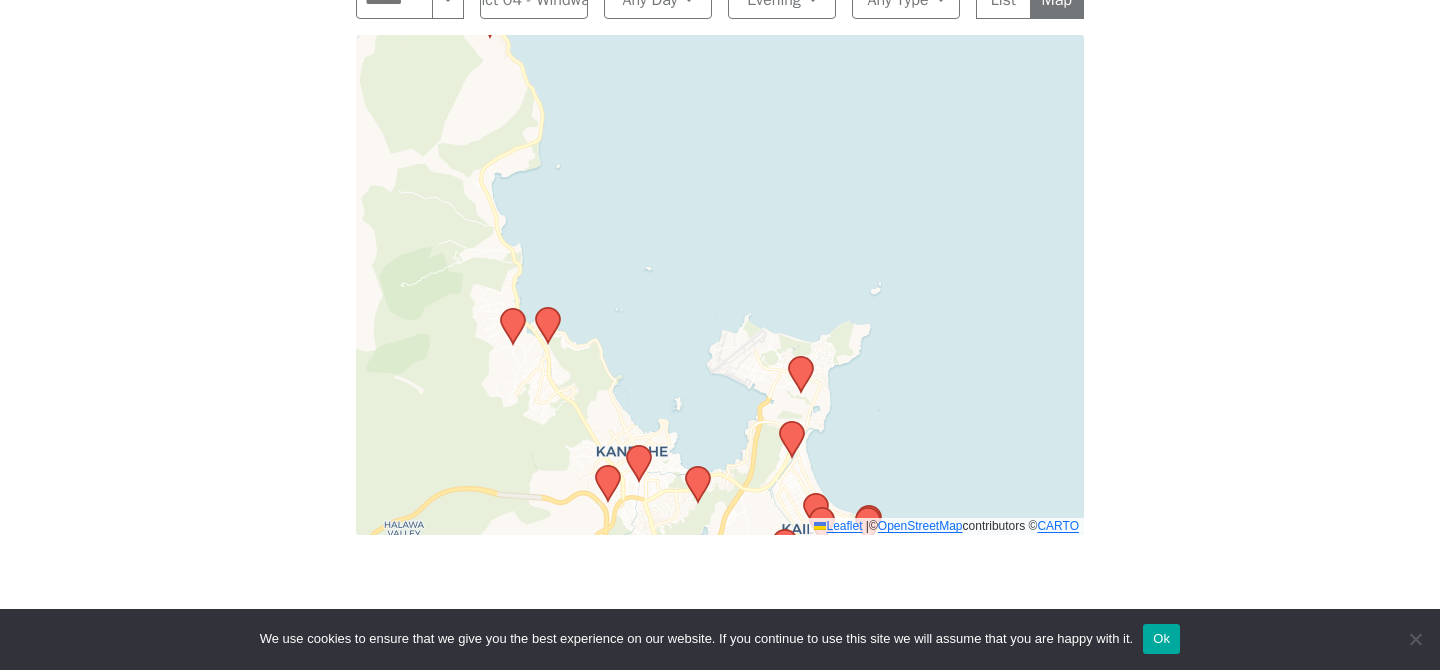 click at bounding box center (844, 559) 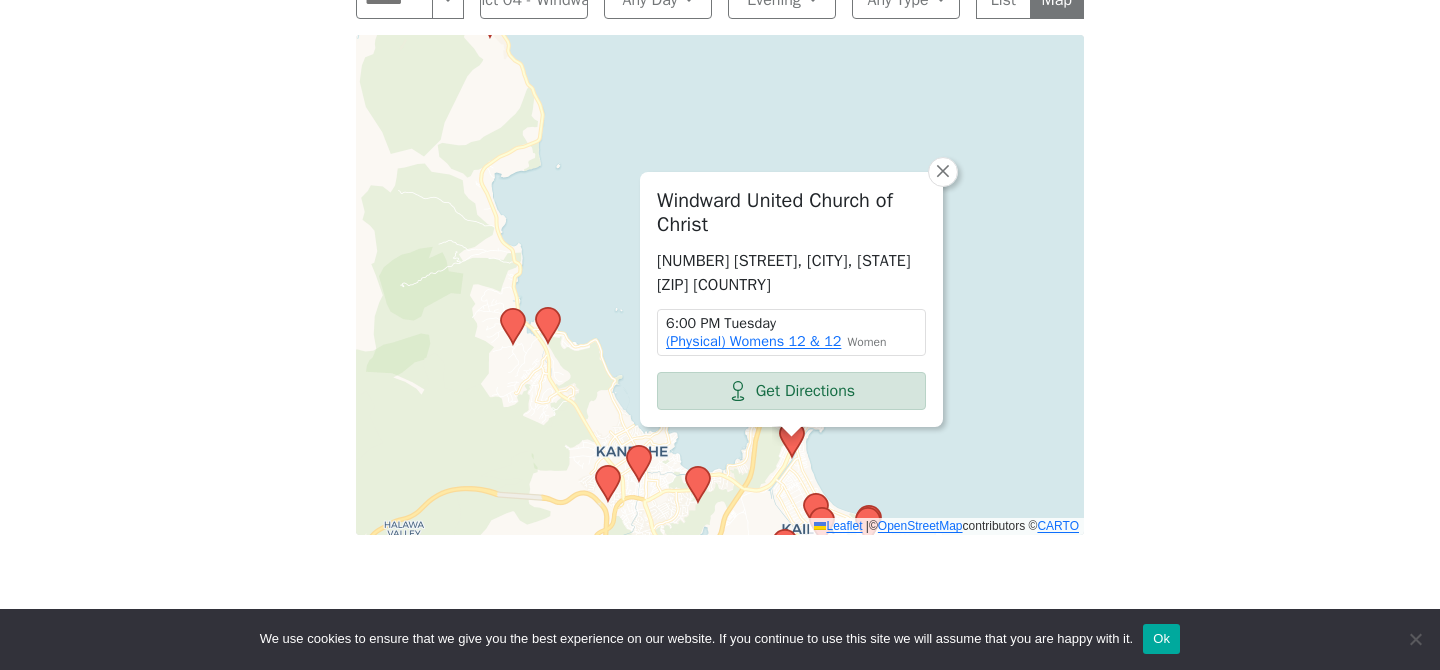click on "Windward United Church of Christ [NUMBER] [STREET], [CITY], [STATE] [ZIP] [COUNTRY] [TIME] [DAY] (Physical) Womens 12 & 12 Women Get Directions × Leaflet | © OpenStreetMap contributors © CARTO" at bounding box center [720, 285] 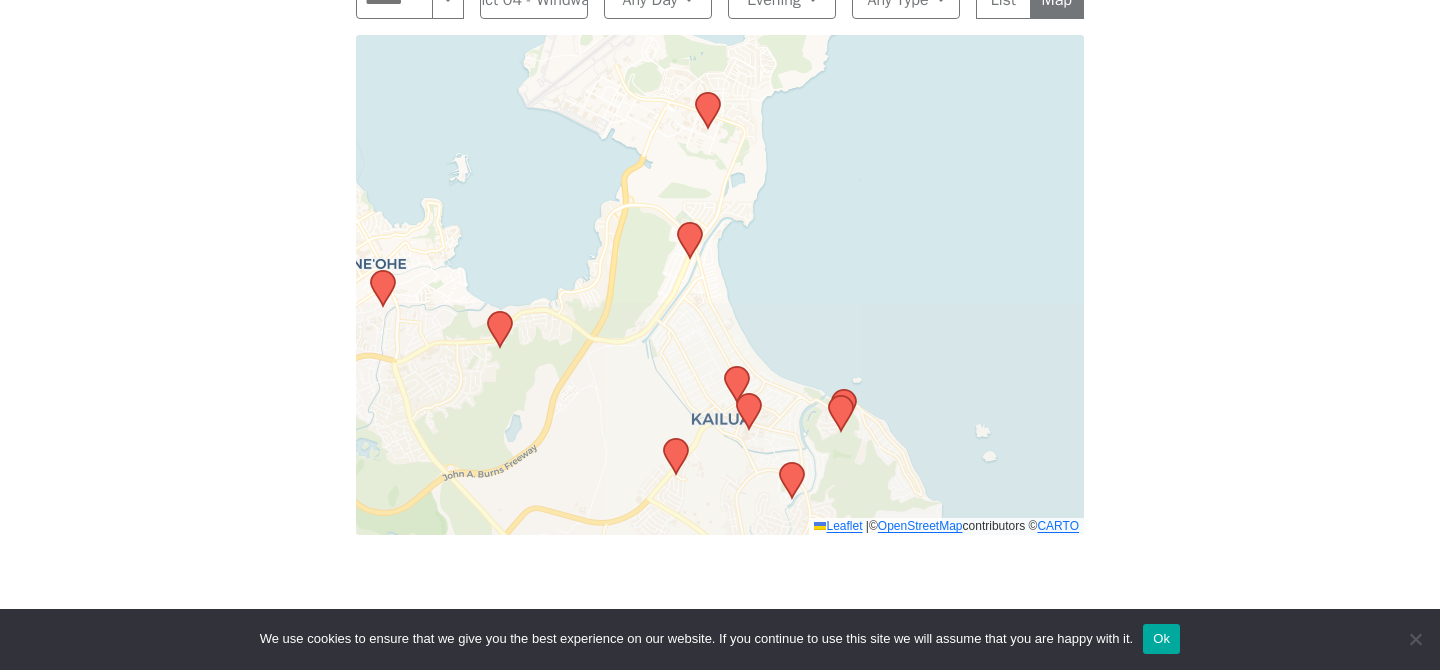 drag, startPoint x: 811, startPoint y: 336, endPoint x: 725, endPoint y: 83, distance: 267.21713 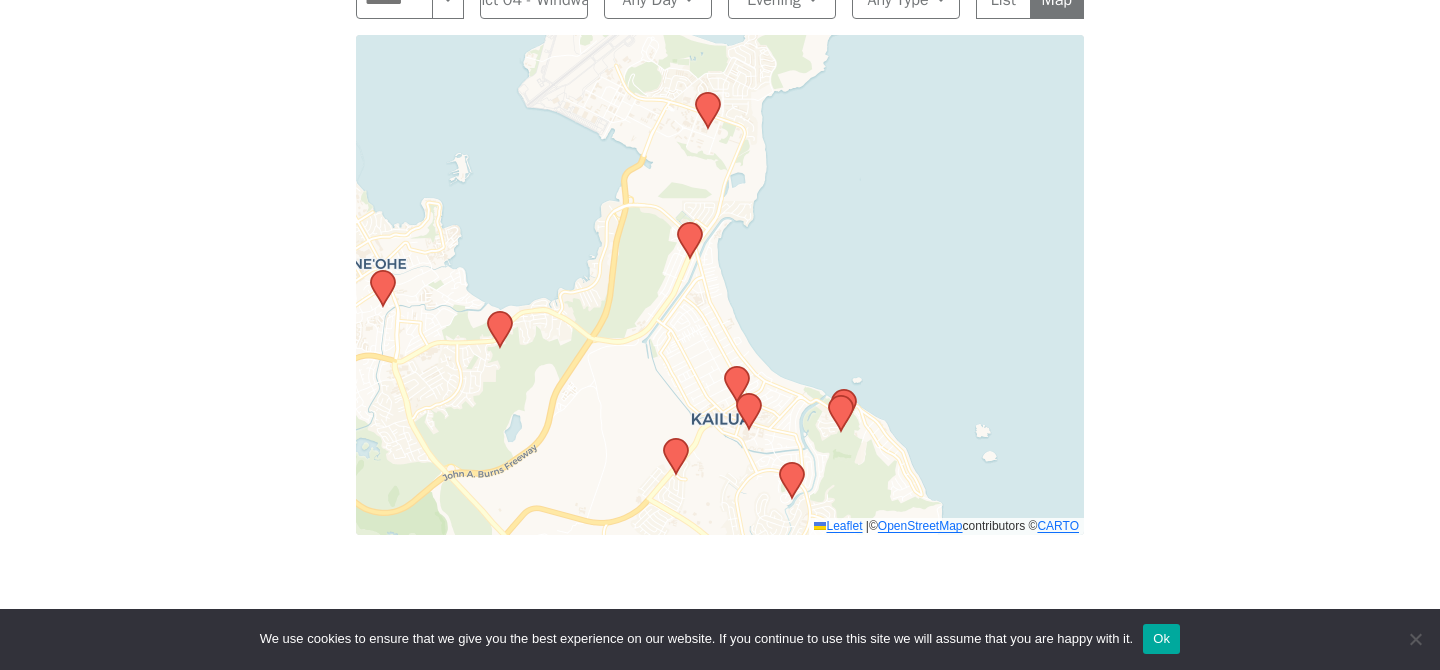 click at bounding box center (792, 480) 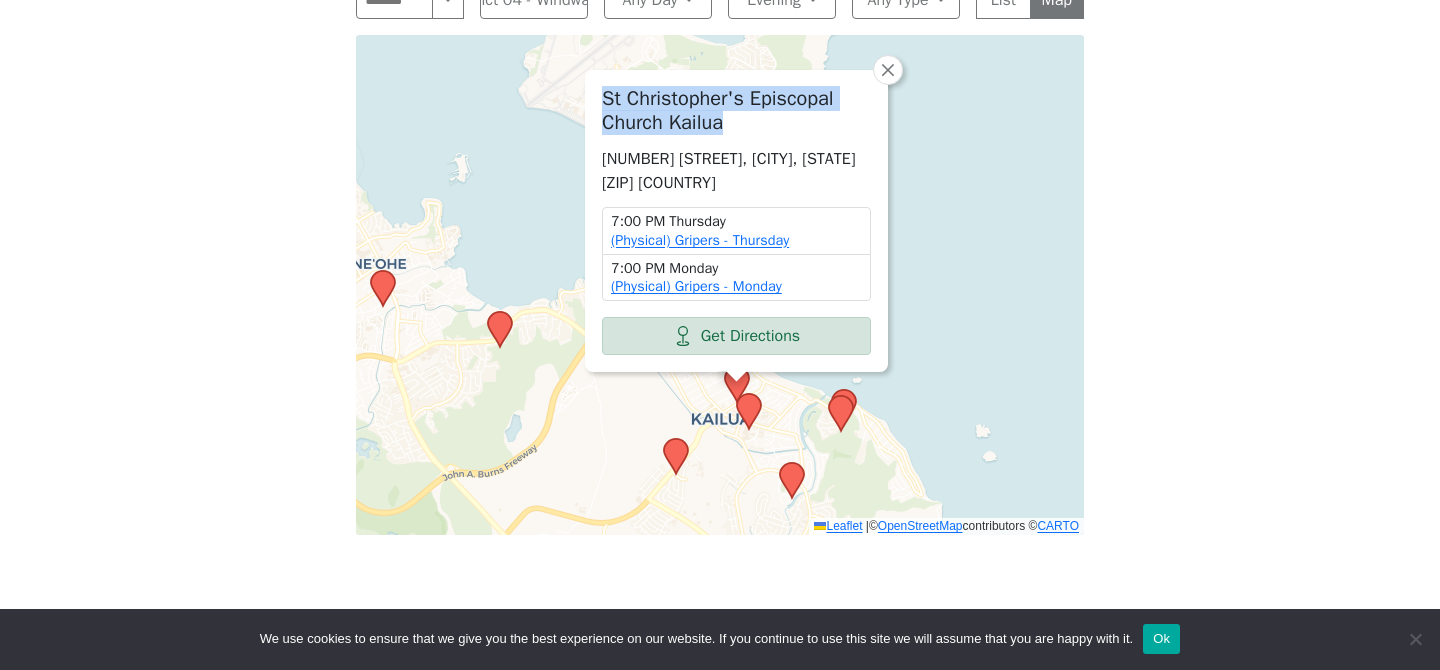 drag, startPoint x: 737, startPoint y: 79, endPoint x: 593, endPoint y: 50, distance: 146.89111 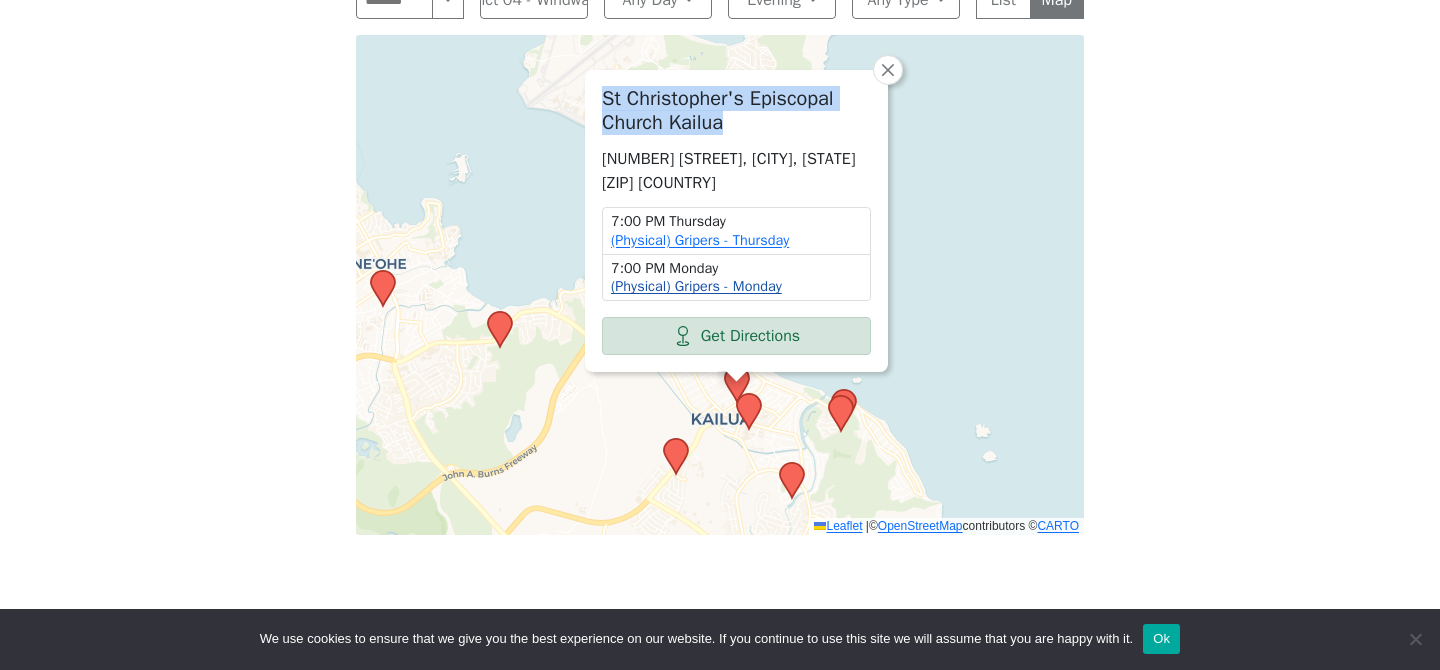 click on "(Physical) Gripers - Monday" at bounding box center [696, 286] 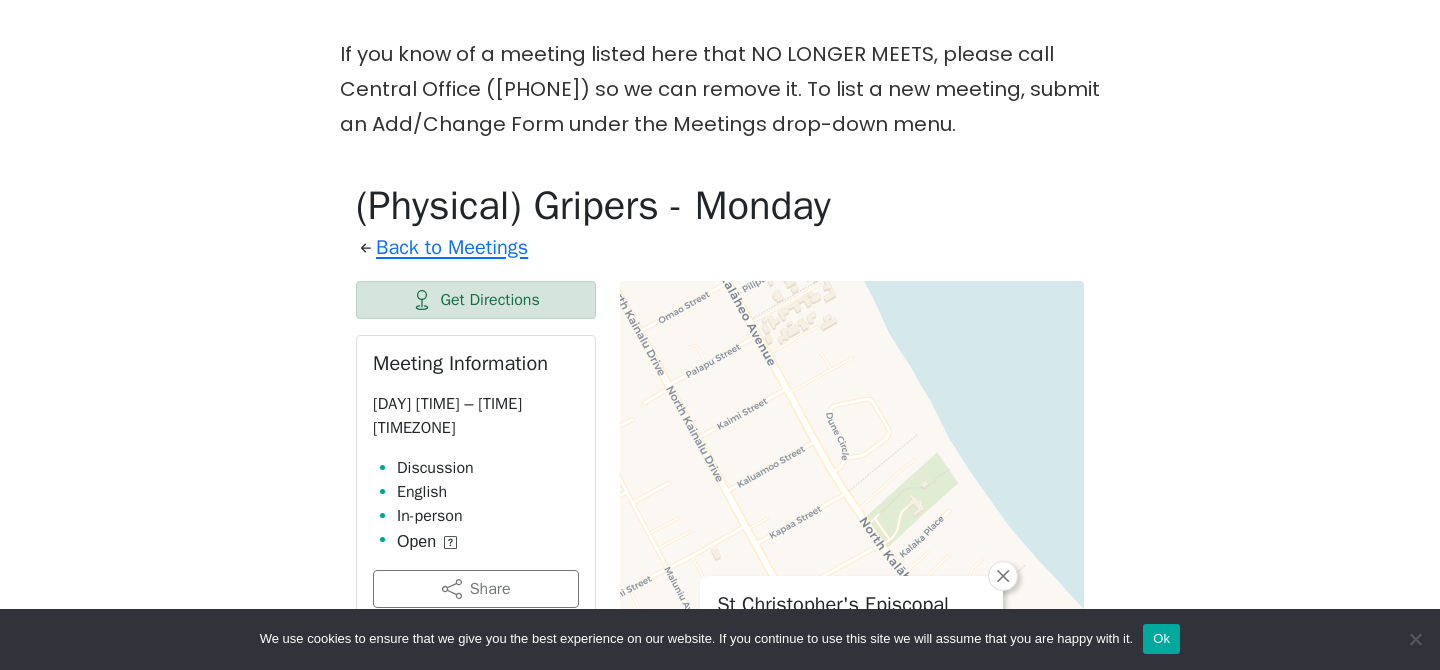 scroll, scrollTop: 0, scrollLeft: 0, axis: both 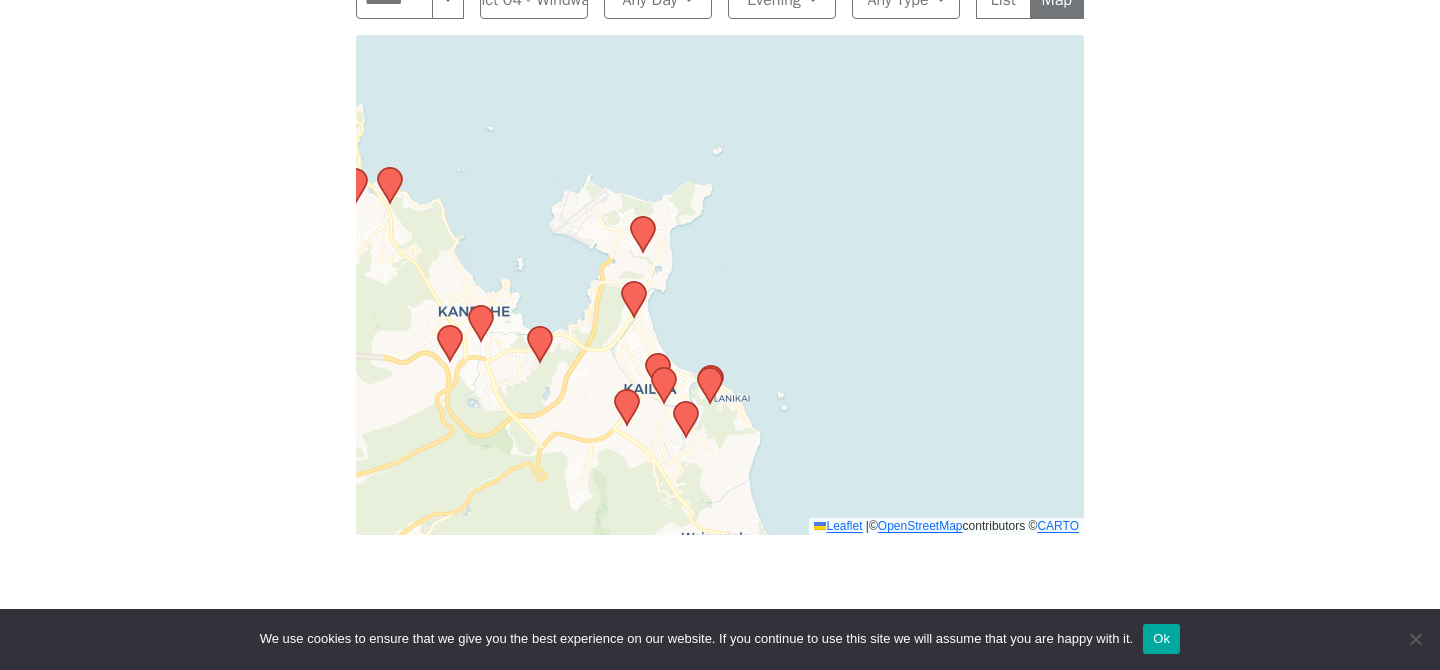 drag, startPoint x: 510, startPoint y: 333, endPoint x: 741, endPoint y: 262, distance: 241.66505 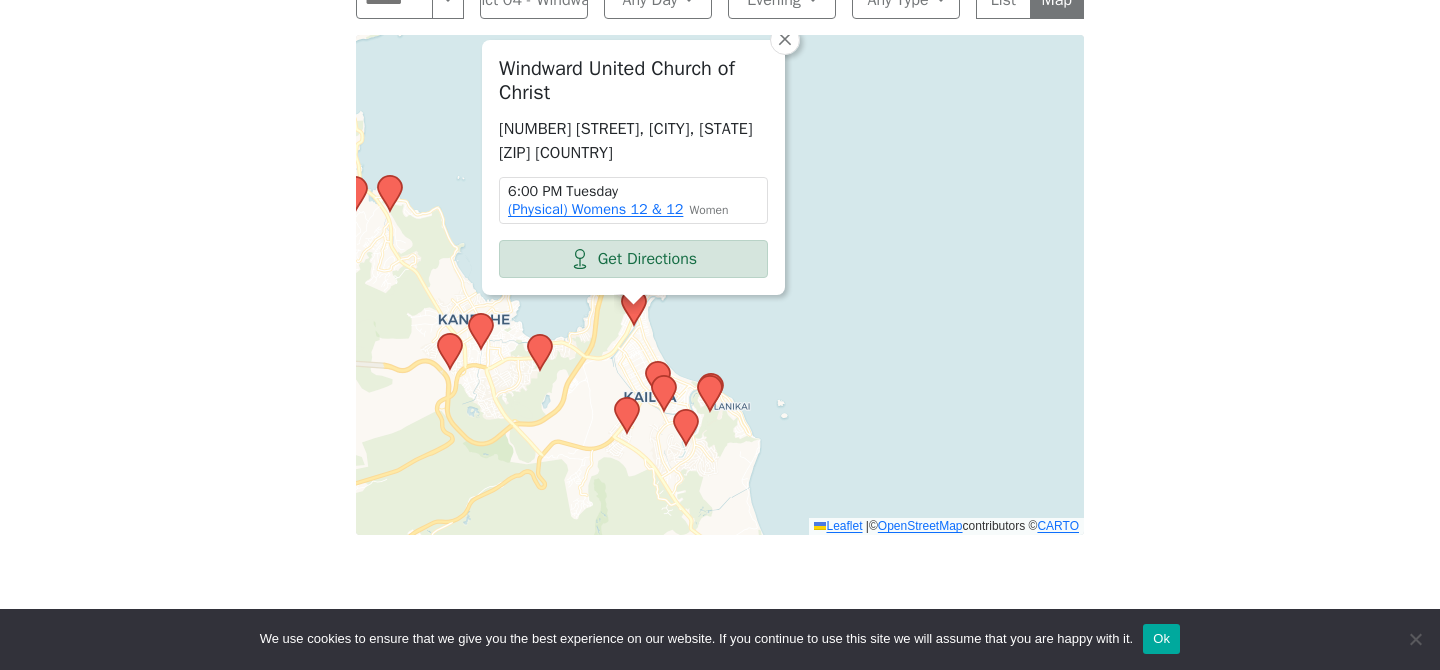 click at bounding box center [686, 427] 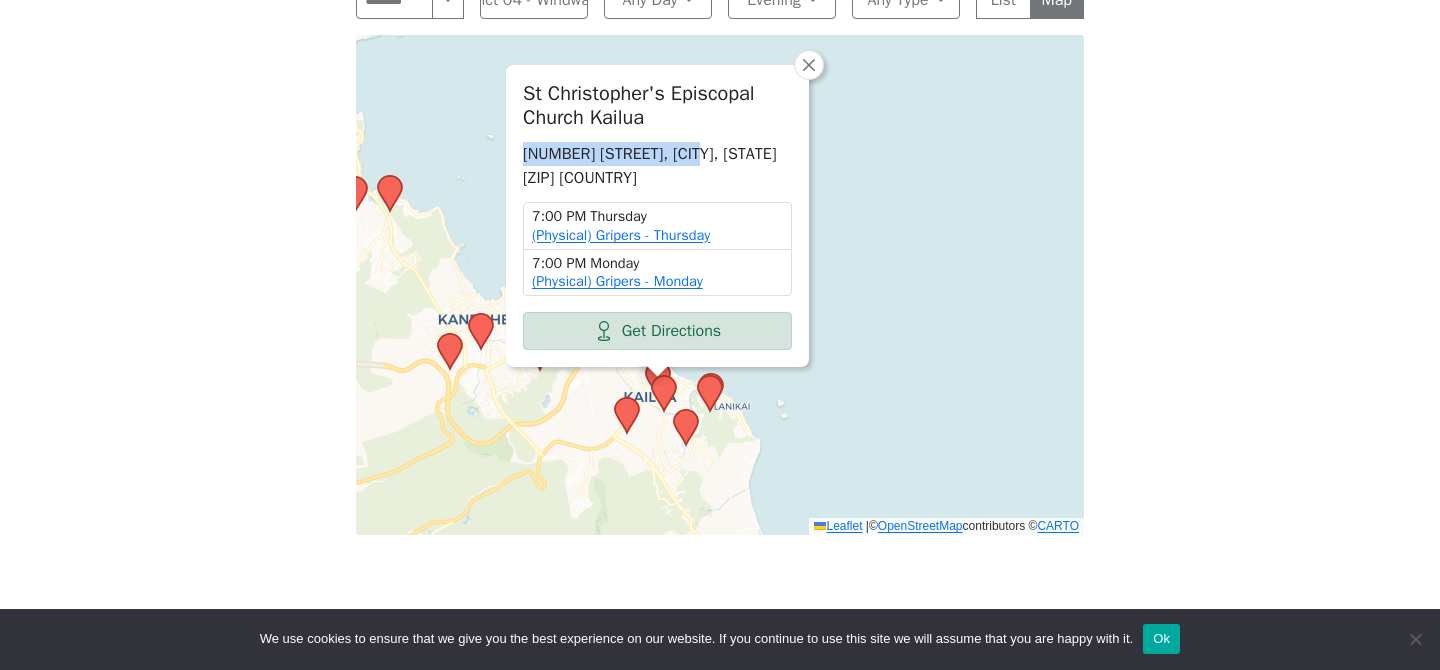 drag, startPoint x: 686, startPoint y: 107, endPoint x: 513, endPoint y: 104, distance: 173.02602 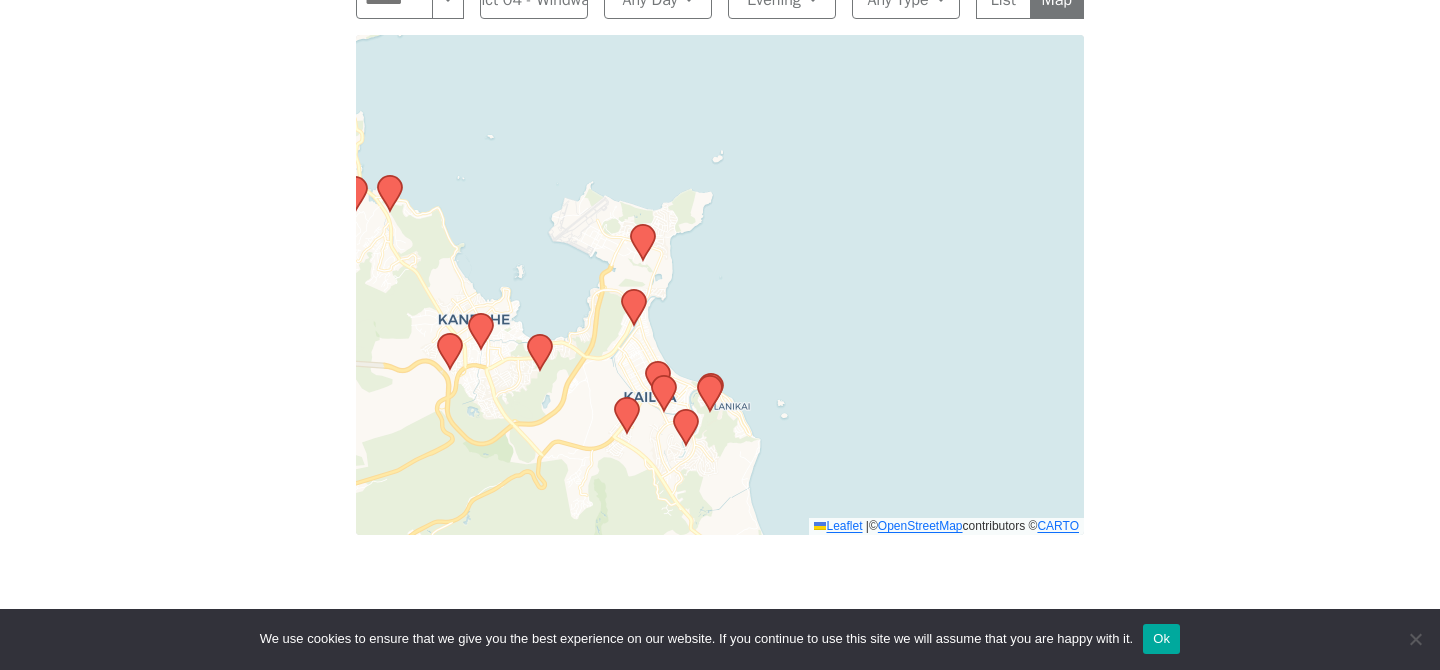 click at bounding box center (686, 427) 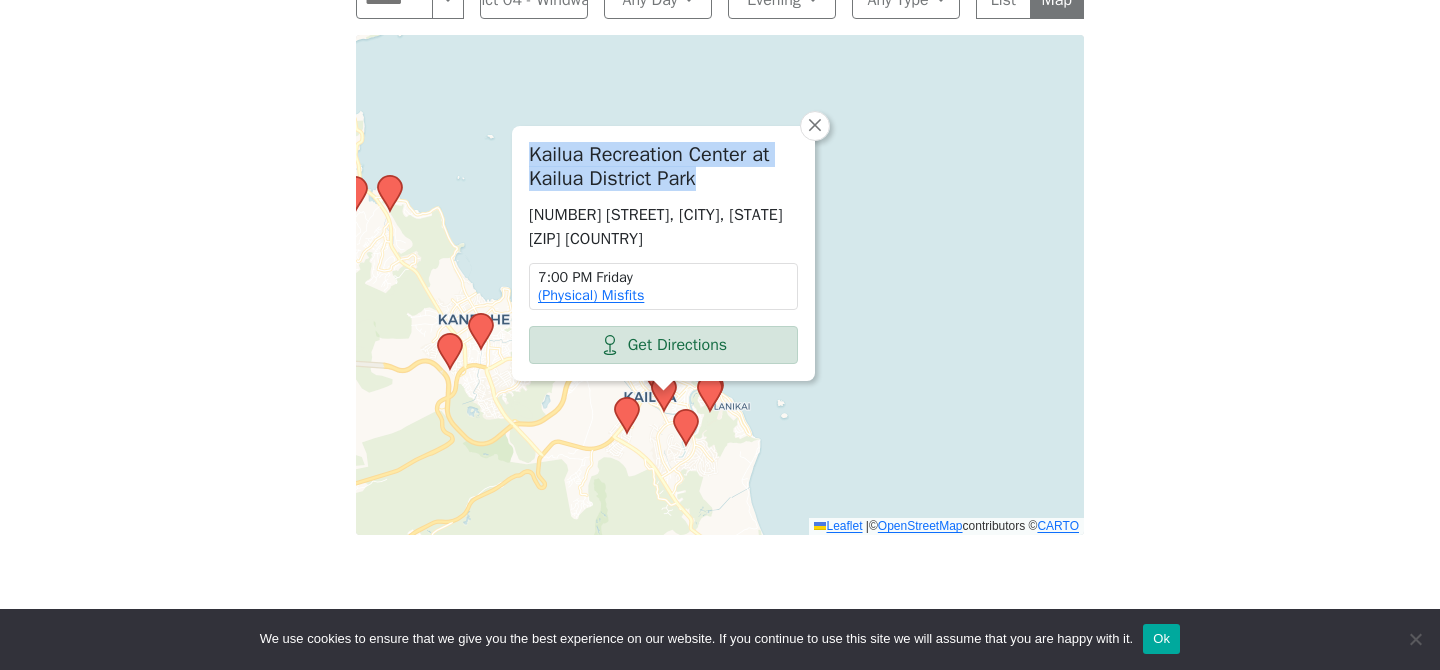 drag, startPoint x: 706, startPoint y: 129, endPoint x: 523, endPoint y: 108, distance: 184.20097 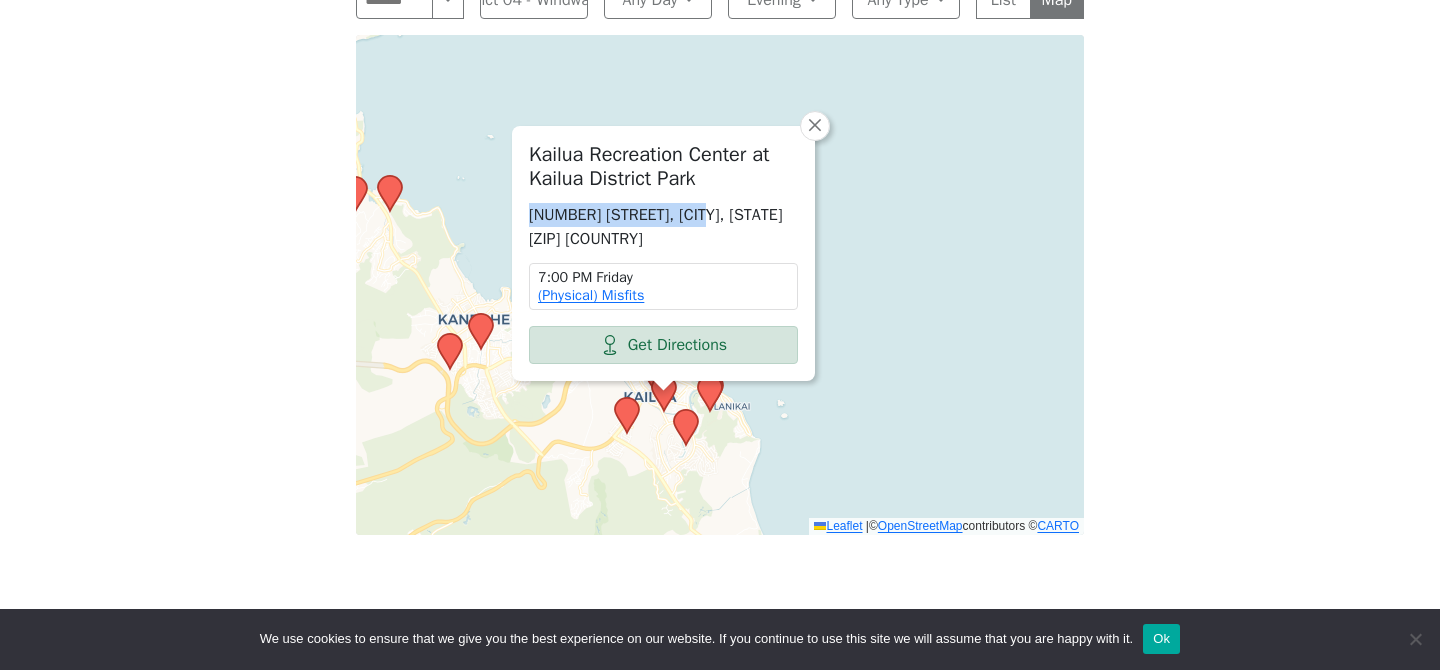 drag, startPoint x: 529, startPoint y: 163, endPoint x: 687, endPoint y: 171, distance: 158.20241 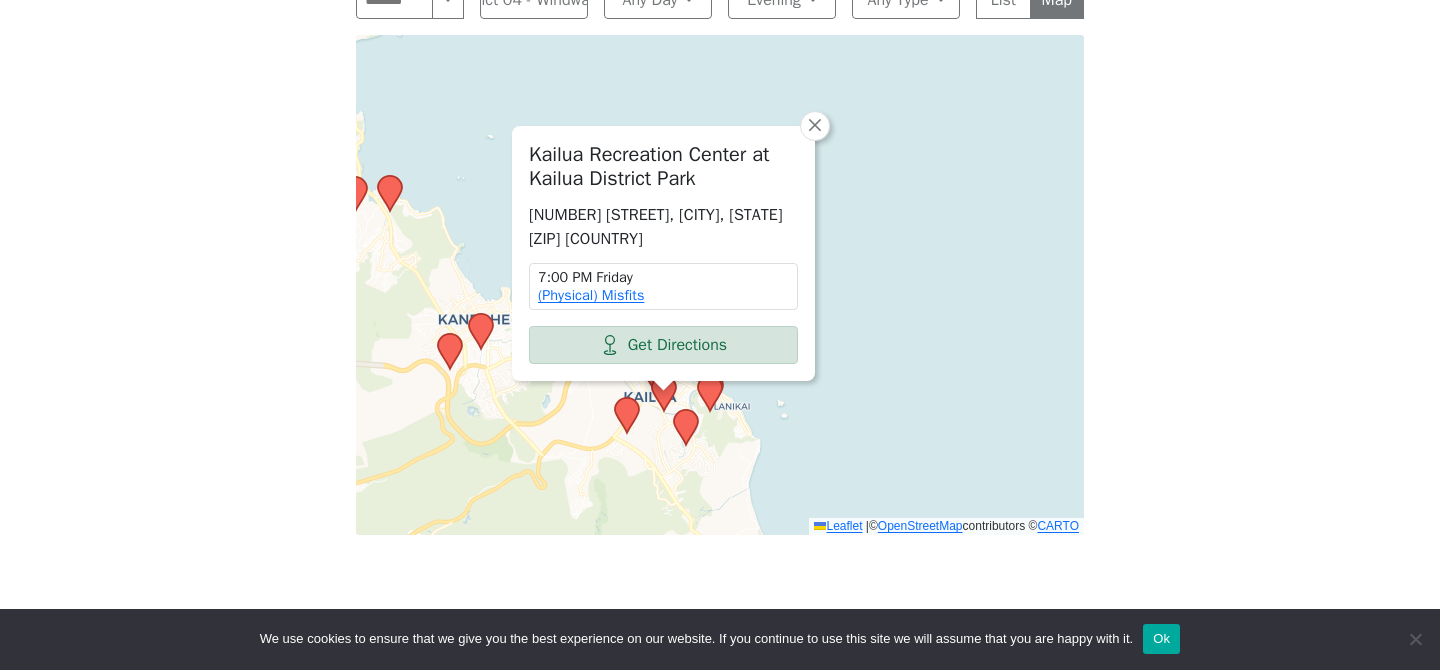 click on "If you know of a meeting listed here that NO LONGER MEETS, please call Central Office ([PHONE]) so we can remove it. To list a new meeting, submit an Add/Change Form under the Meetings drop-down menu.
Evening Meetings in District 04 - Windward Search Near Location Near Me District 04 - Windward Anywhere Cyberspace 67 District 01 - Diamond Head 24 District 02 - Honolulu 41 District 03 - Leeward 15 District 04 - Windward 33 District 09 - Central North Shore 23 District 10 - Waikiki 36 District 17 - Waianae 30 Honolulu 1 Any Day Any Day Sunday 33 Monday 42 Tuesday 42 Wednesday 37 Thursday 37 Friday 43 Saturday 36 Evening Any Time Morning 91 Midday 27 Evening 146 Night 23 Any Type Any Type In-person 203 Online 72 11th Step Meditation 7 12 Steps & 12 Traditions 16 As Bill Sees It 3 Big Book 35 Birthday 2 Child-Friendly 29 Closed 28 Daily Reflections 44 Discussion 69 English 116 Grapevine 9 LGBTQ 6 Literature 72 Living Sober 4 Meditation 8 Men 8 Newcomer 17 Open 225 Outdoor Meeting 77 Spanish 1 Speaker" at bounding box center (720, 149) 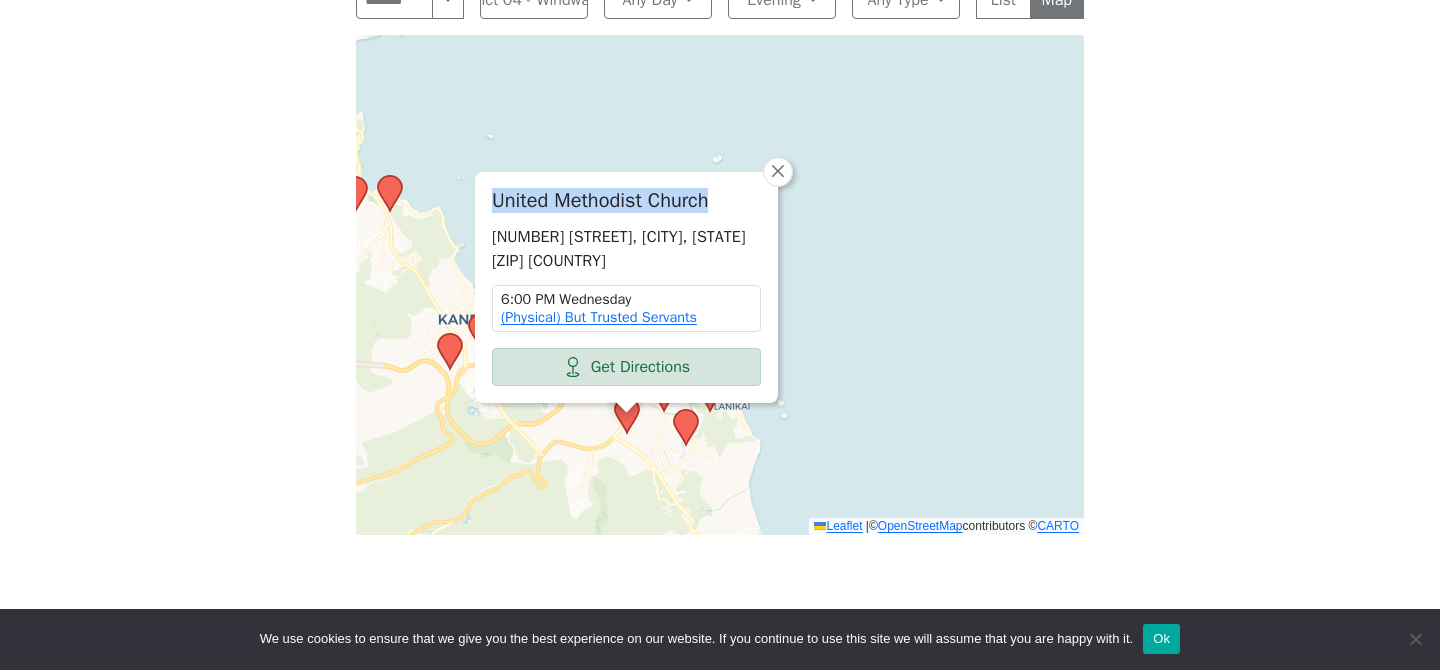 drag, startPoint x: 727, startPoint y: 149, endPoint x: 494, endPoint y: 161, distance: 233.3088 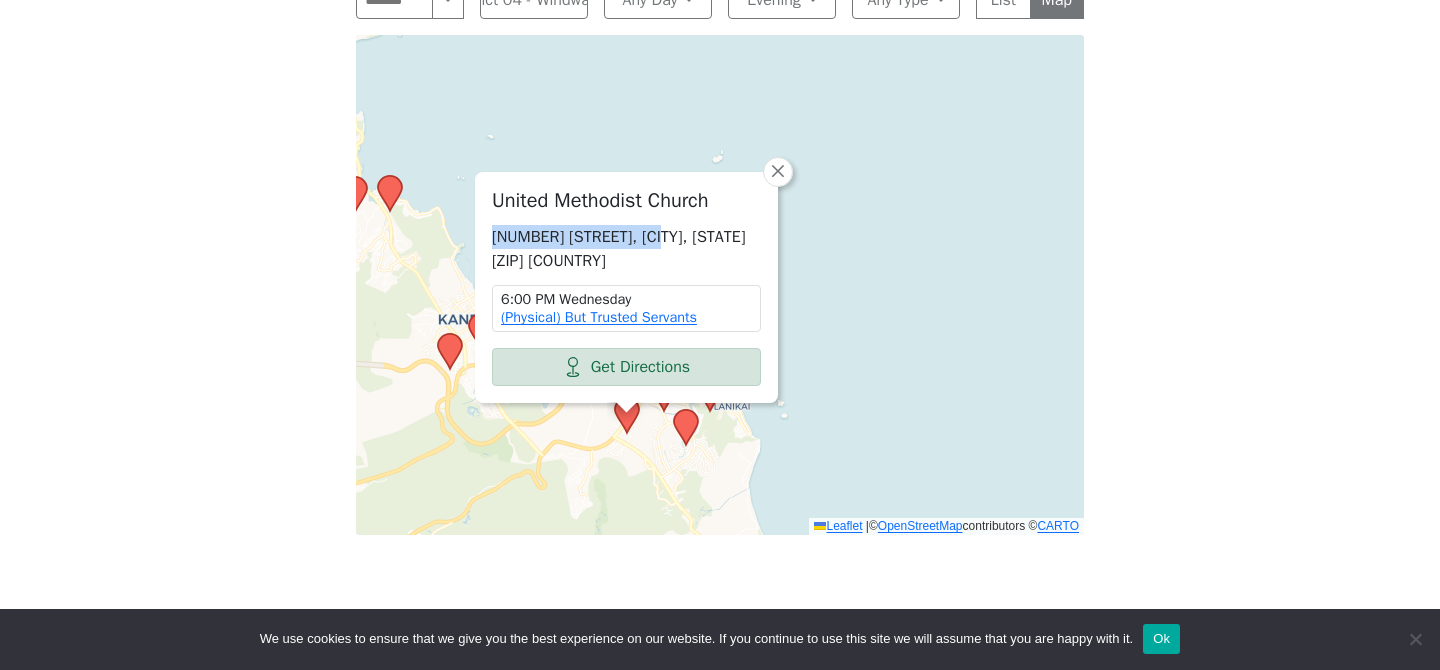 drag, startPoint x: 647, startPoint y: 187, endPoint x: 487, endPoint y: 184, distance: 160.02812 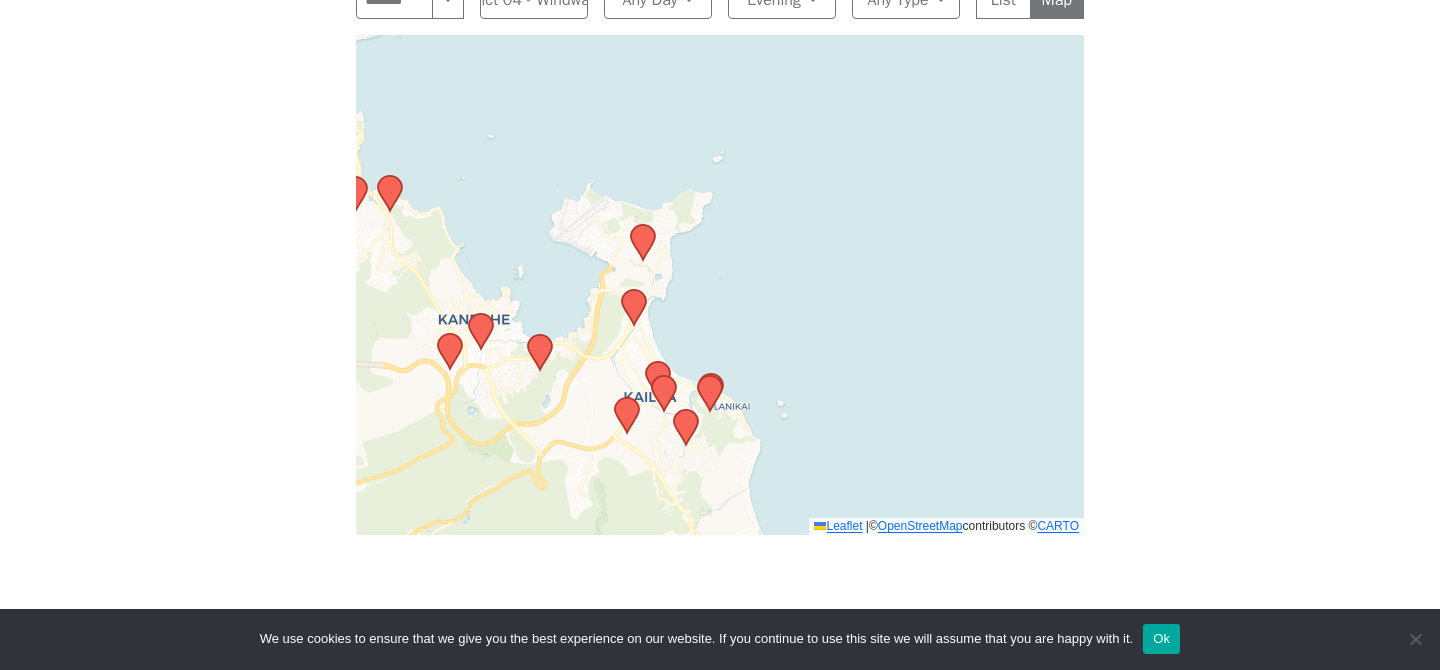 click at bounding box center [686, 427] 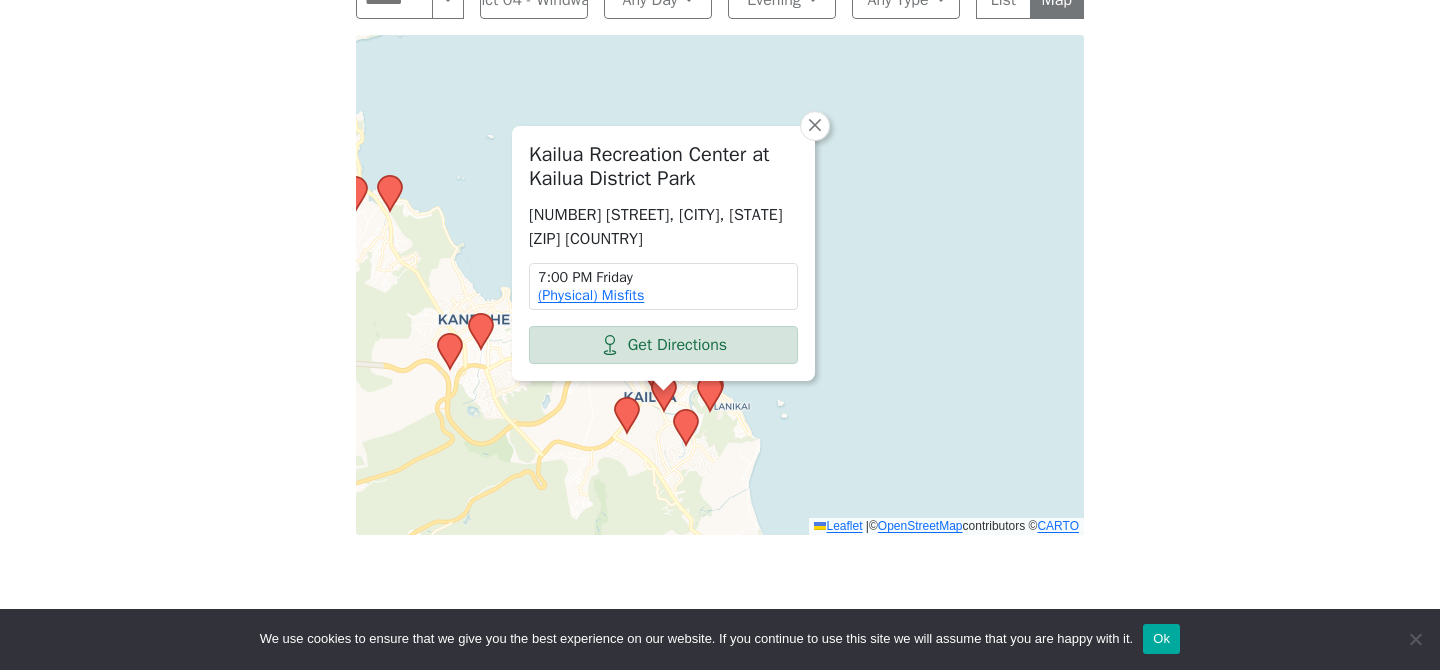click on "Kailua Recreation Center at Kailua District Park [NUMBER] [STREET], [CITY], [STATE] [ZIP] [COUNTRY] [TIME] [DAY] (Physical) Misfits Get Directions × Leaflet | © OpenStreetMap contributors © CARTO" at bounding box center [720, 285] 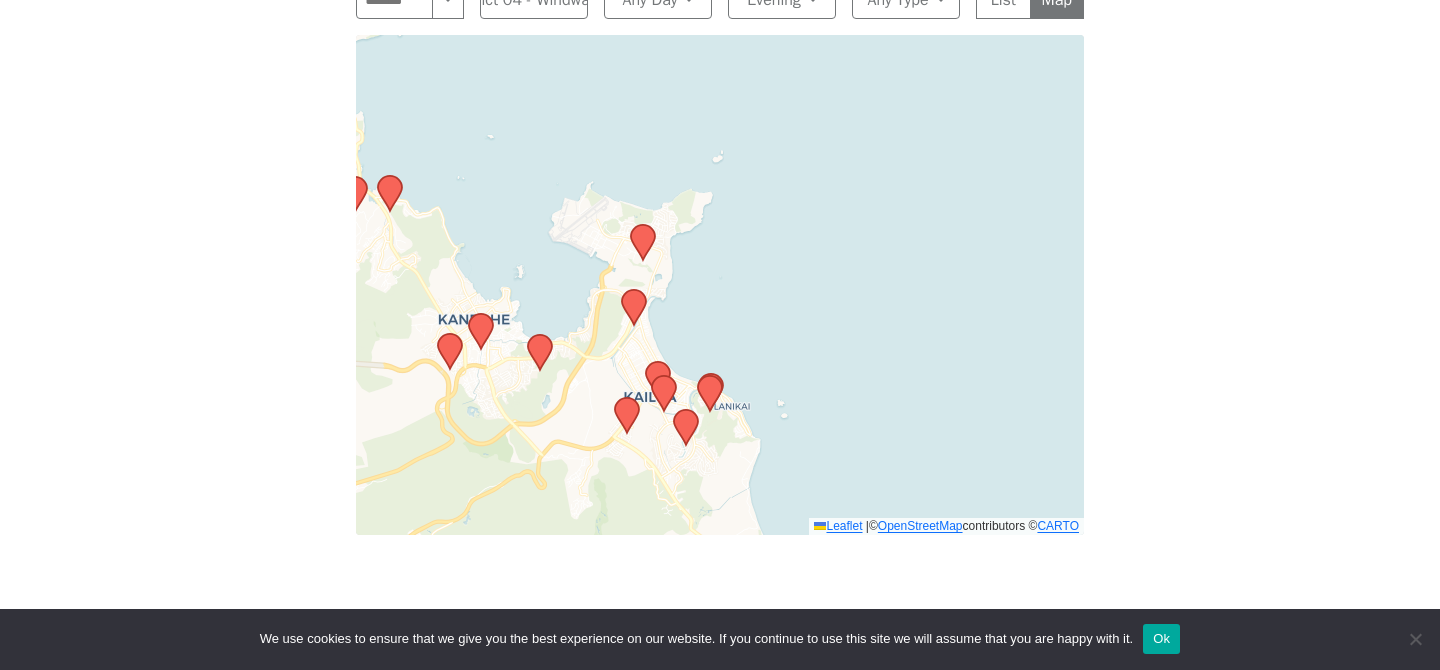 click at bounding box center [686, 427] 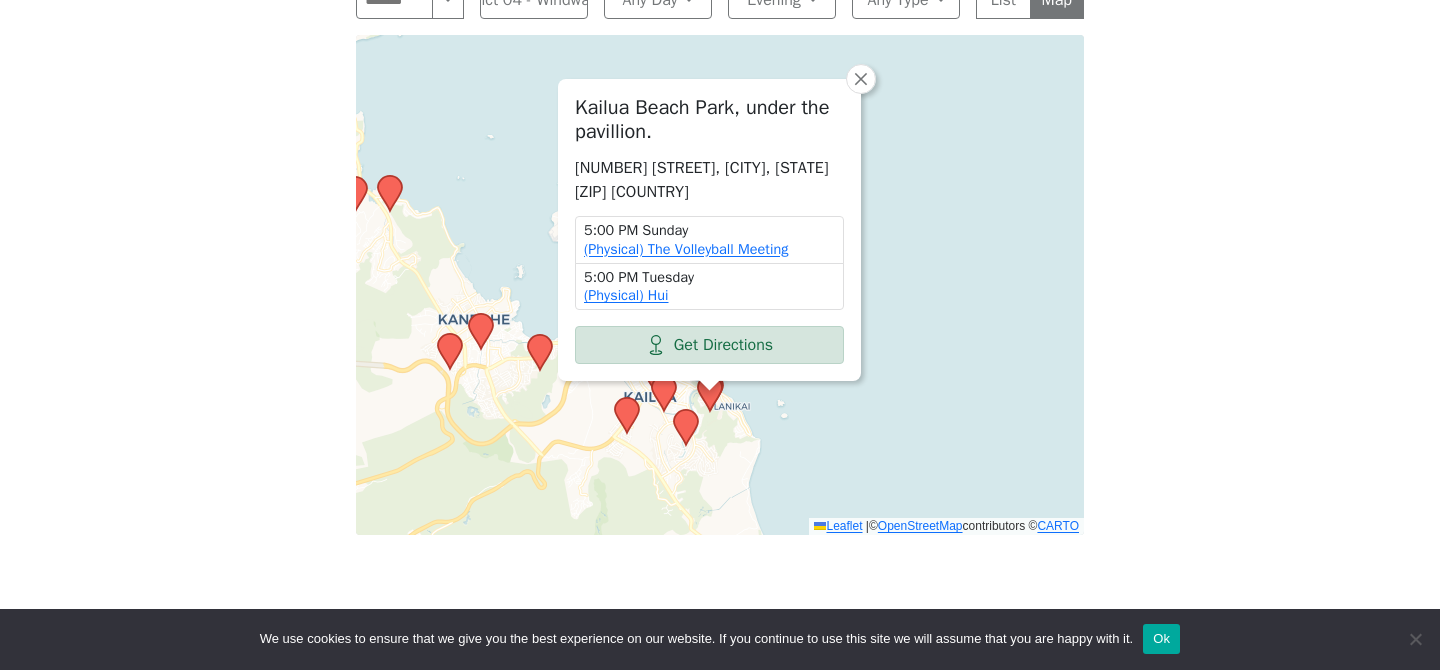 click on "Kailua Beach Park, under the pavillion. [NUMBER] [STREET], [CITY], [STATE] [ZIP] [COUNTRY] [TIME] [DAY] (Physical) The Volleyball Meeting [TIME] [DAY] (Physical) Hui Get Directions × Leaflet | © OpenStreetMap contributors © CARTO" at bounding box center (720, 285) 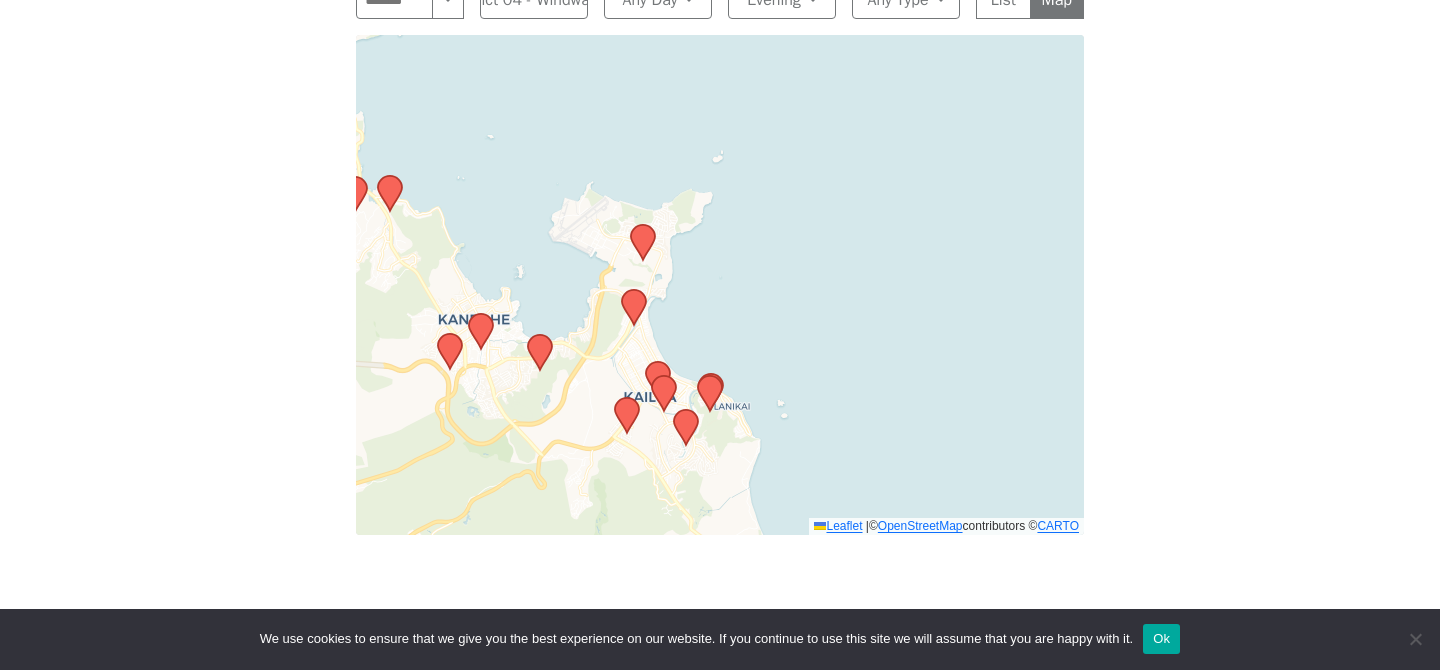 click at bounding box center [686, 427] 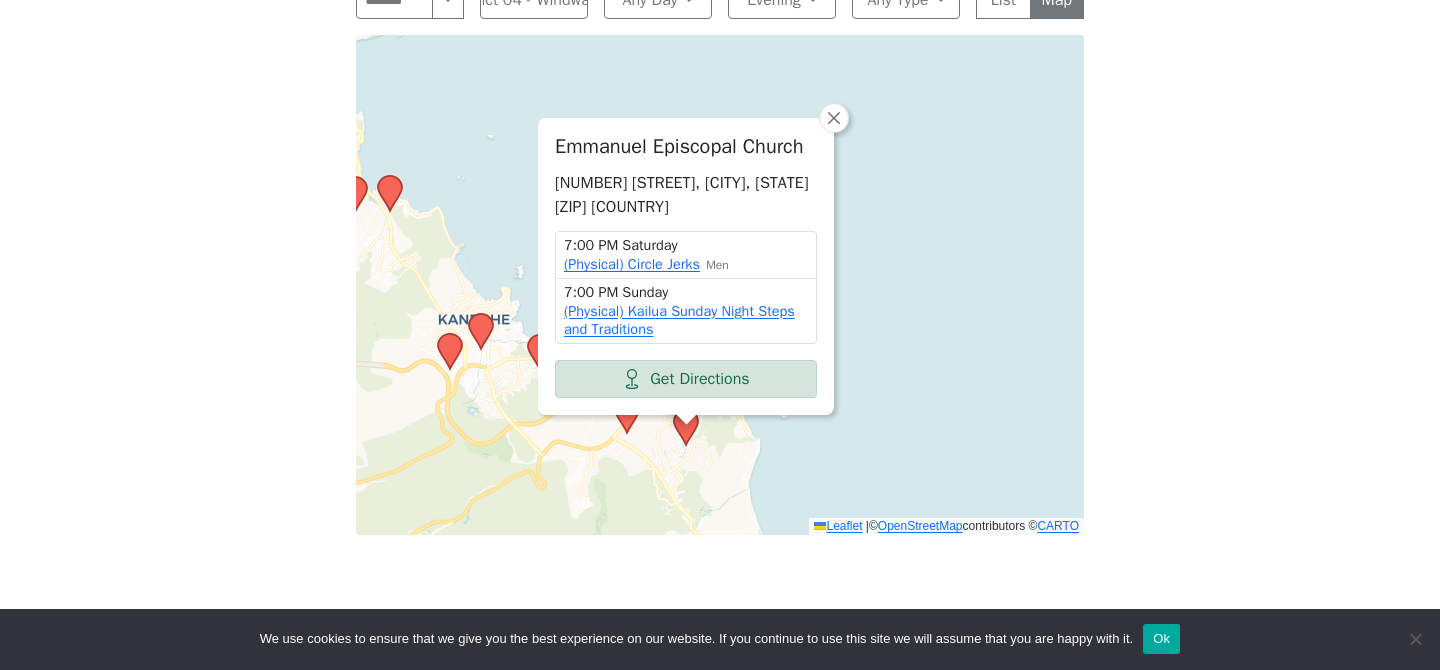 click on "Emmanuel Episcopal Church [NUMBER] [STREET], [CITY], [STATE] [ZIP] [COUNTRY] [TIME] [DAY] (Physical) Circle Jerks Men [TIME] [DAY] (Physical) Kailua Sunday Night Steps and Traditions Get Directions × Leaflet | © OpenStreetMap contributors © CARTO" at bounding box center (720, 285) 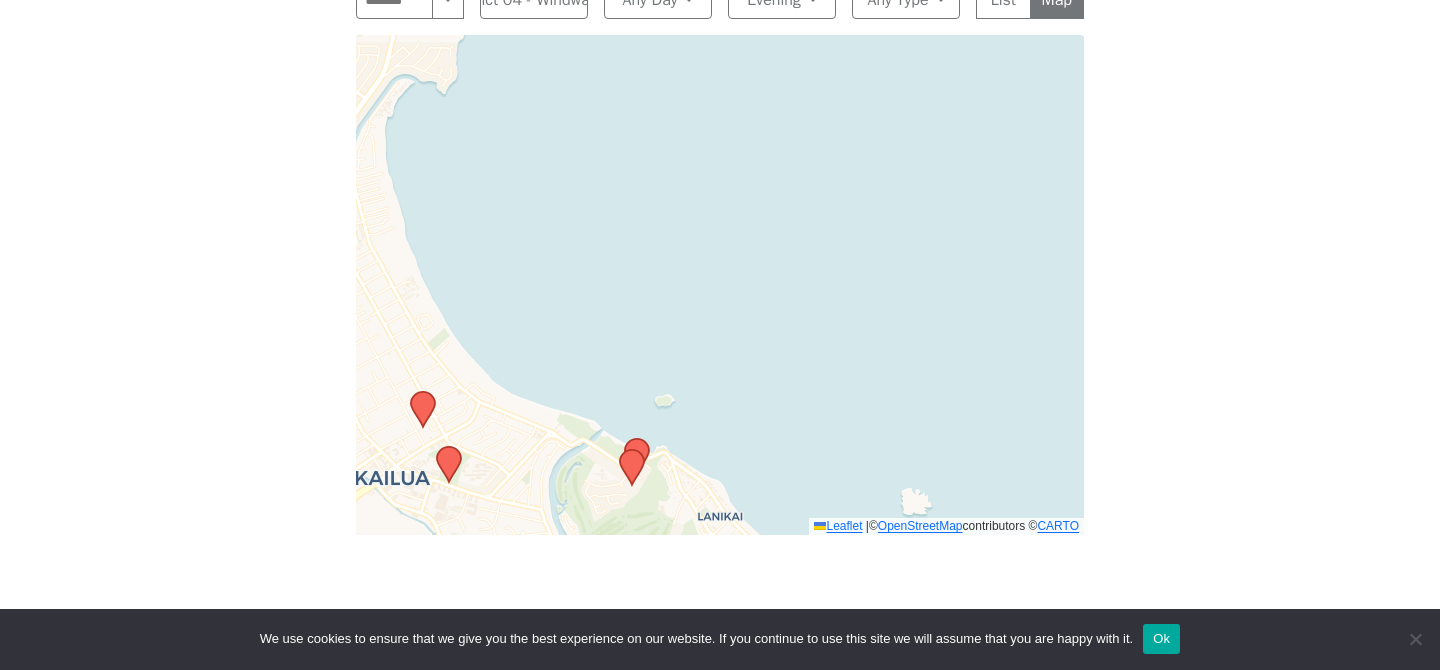 click at bounding box center [534, 602] 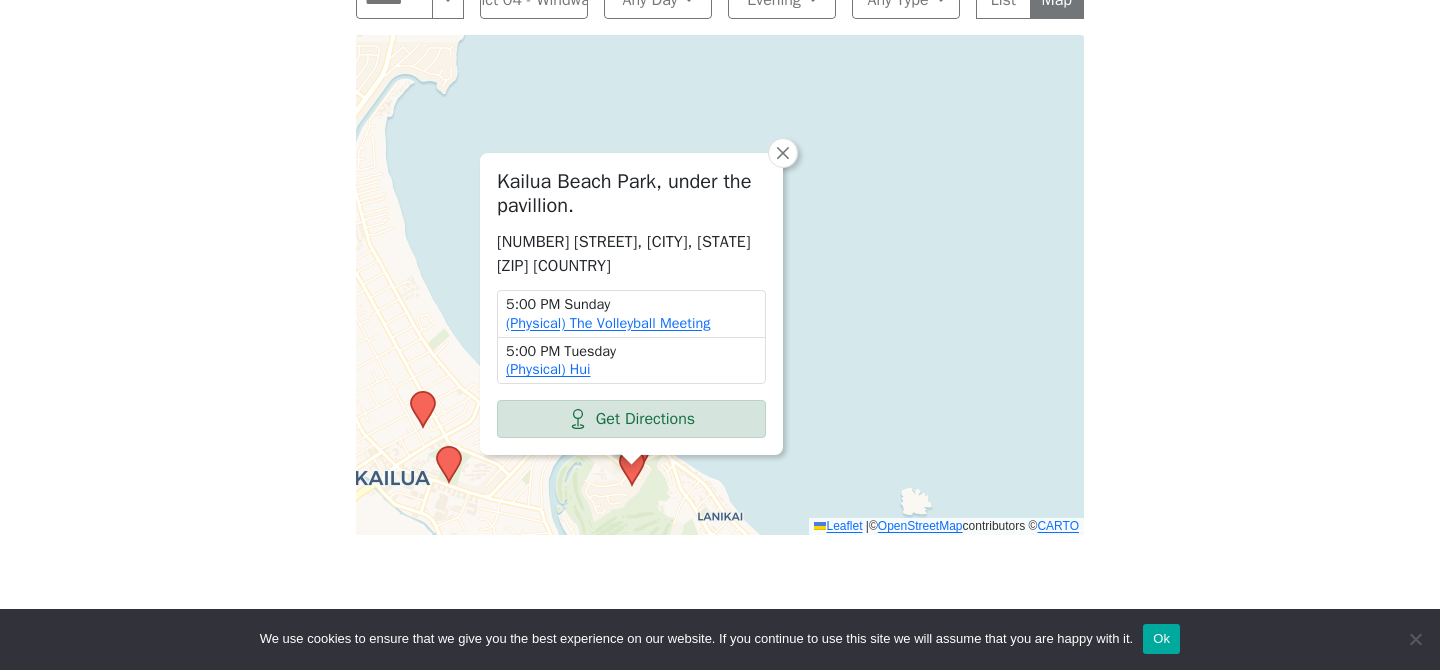 click on "Kailua Beach Park, under the pavillion. [NUMBER] [STREET], [CITY], [STATE] [ZIP] [COUNTRY] [TIME] [DAY] (Physical) The Volleyball Meeting [TIME] [DAY] (Physical) Hui Get Directions × Leaflet | © OpenStreetMap contributors © CARTO" at bounding box center (720, 285) 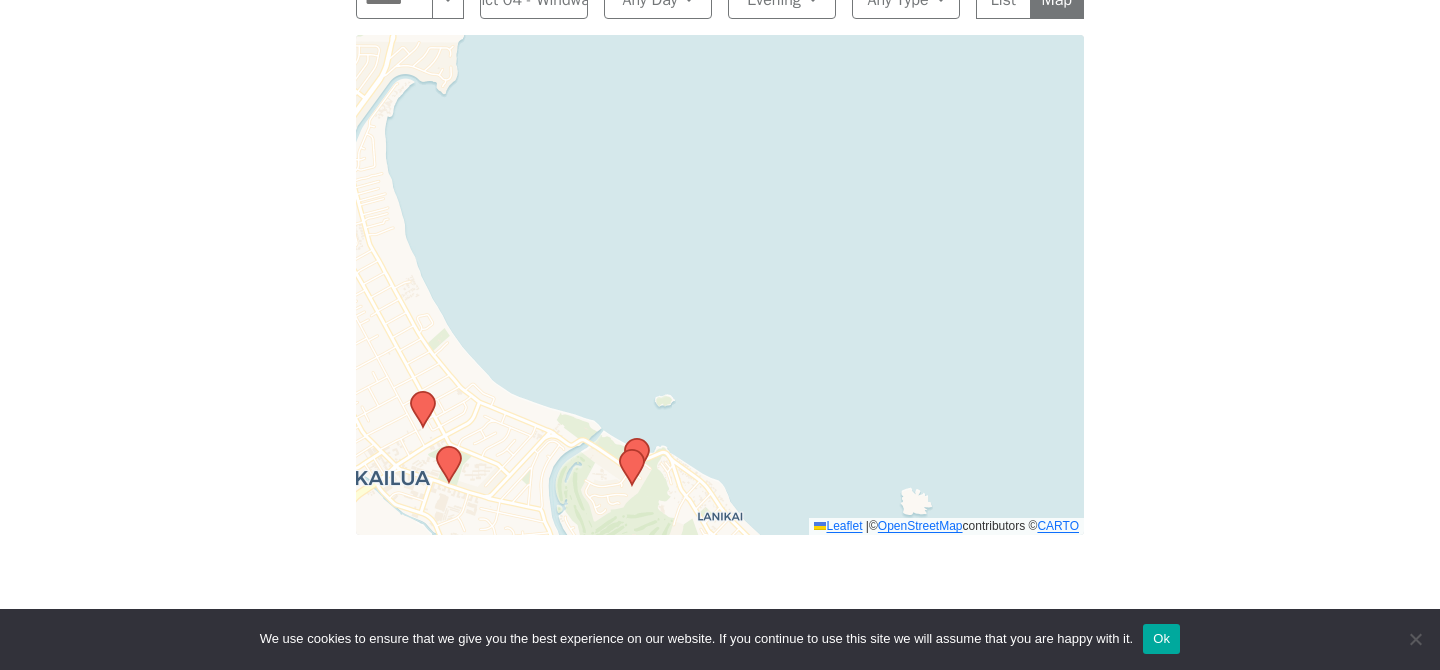 click at bounding box center (534, 601) 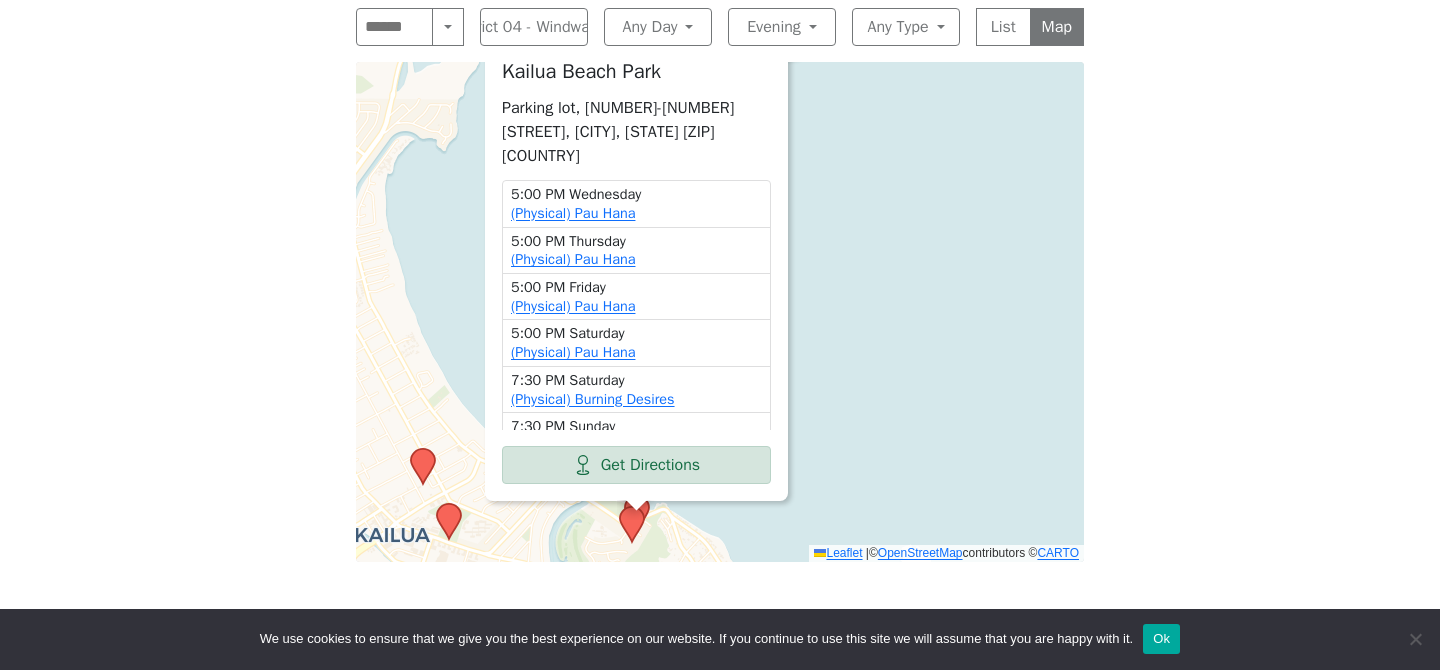 scroll, scrollTop: 817, scrollLeft: 0, axis: vertical 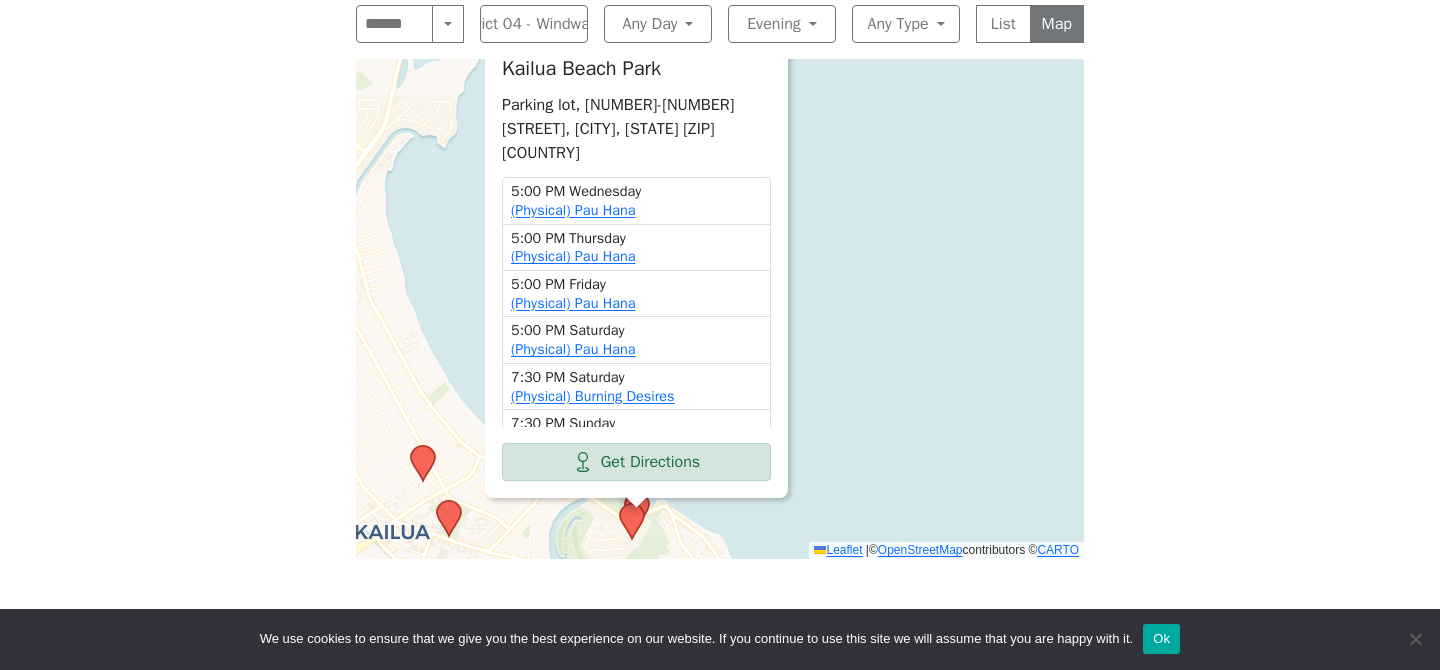 click on "Kailua Beach Park Parking lot, [NUMBER]-[NUMBER] [STREET], [CITY], [STATE] [ZIP] [COUNTRY] [TIME] [DAY] (Physical) Pau Hana [TIME] [DAY] (Physical) Pau Hana [TIME] [DAY] (Physical) Pau Hana [TIME] [DAY] (Physical) Pau Hana [TIME] [DAY] (Physical) Burning Desires [TIME] [DAY] (Physical) Burning Desires [TIME] [DAY] (Physical) Pau Hana Get Directions × Leaflet | © OpenStreetMap contributors © CARTO" at bounding box center [720, 309] 